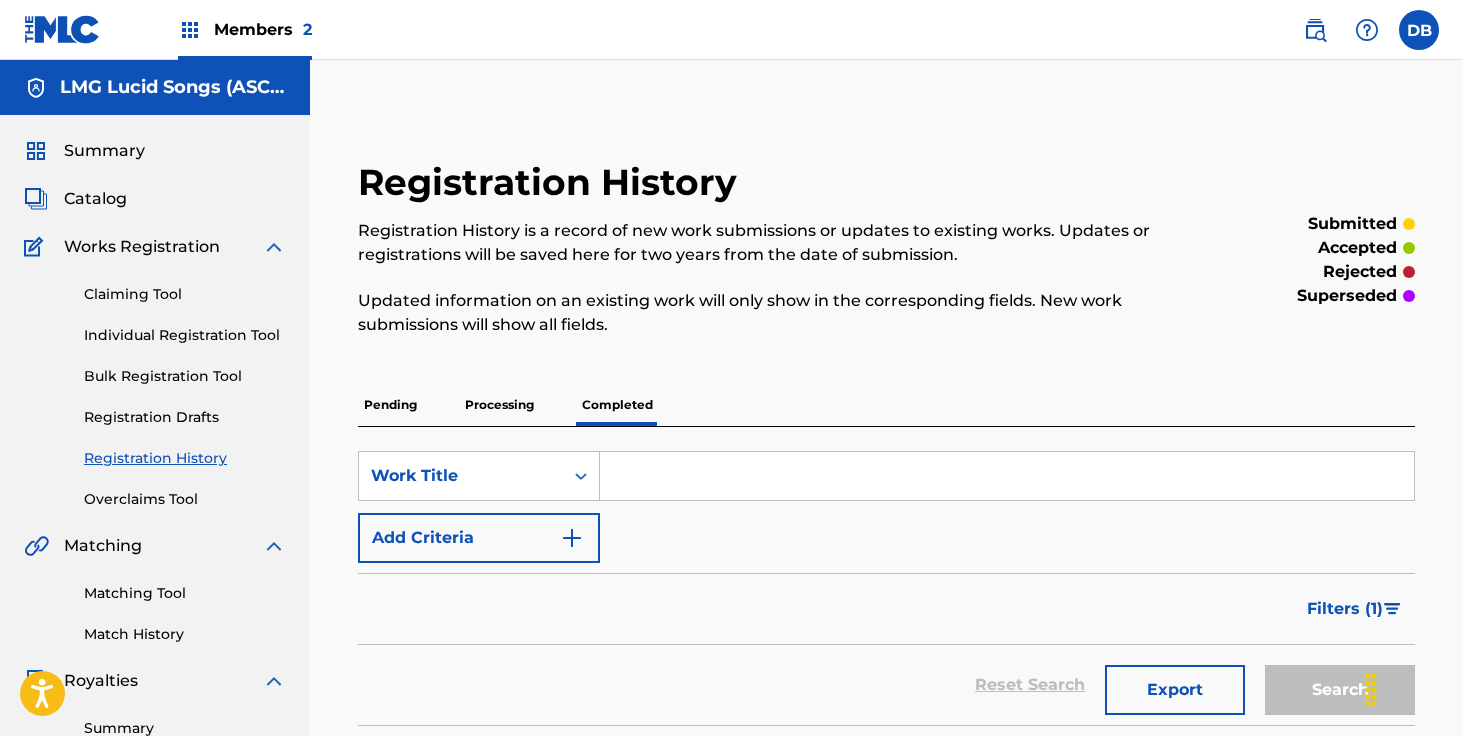 scroll, scrollTop: 0, scrollLeft: 0, axis: both 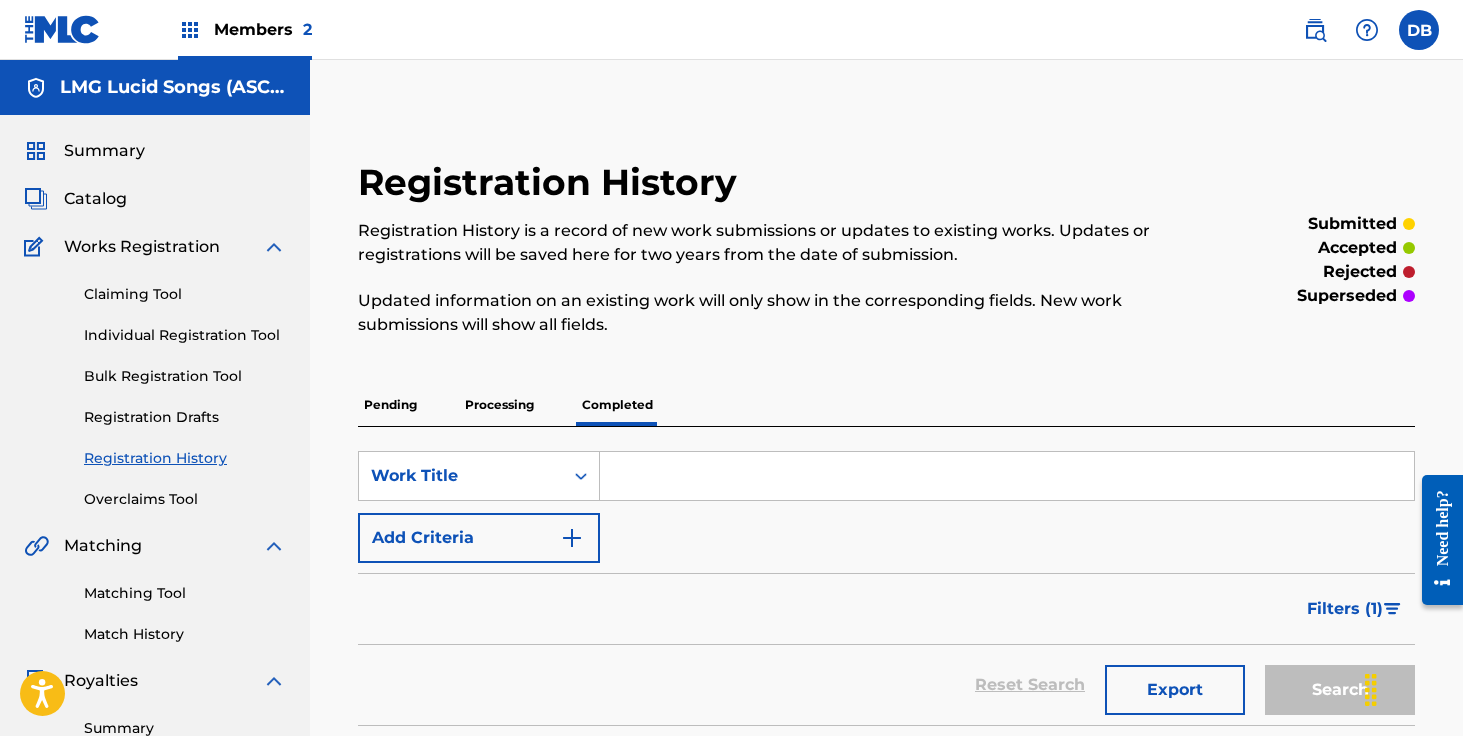 click at bounding box center (1007, 476) 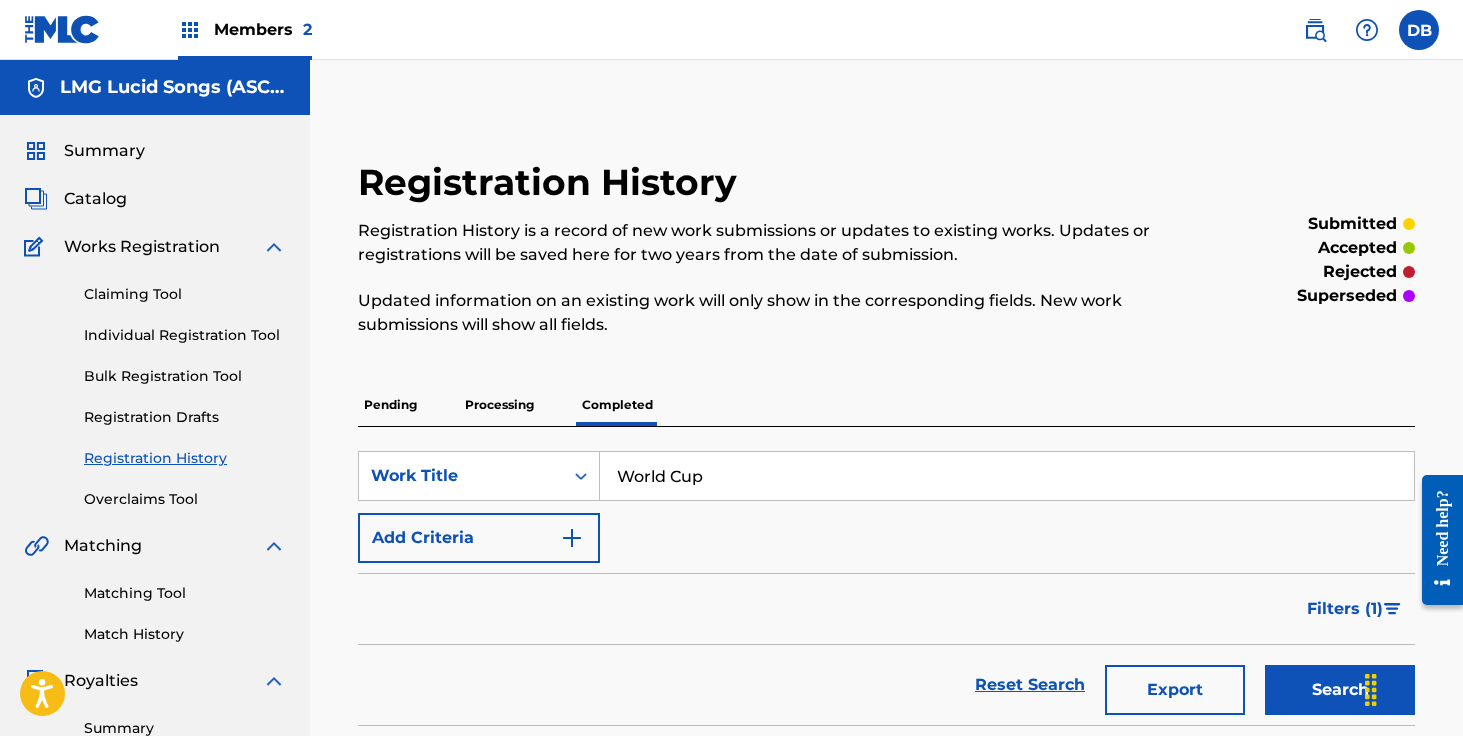 type on "World Cup" 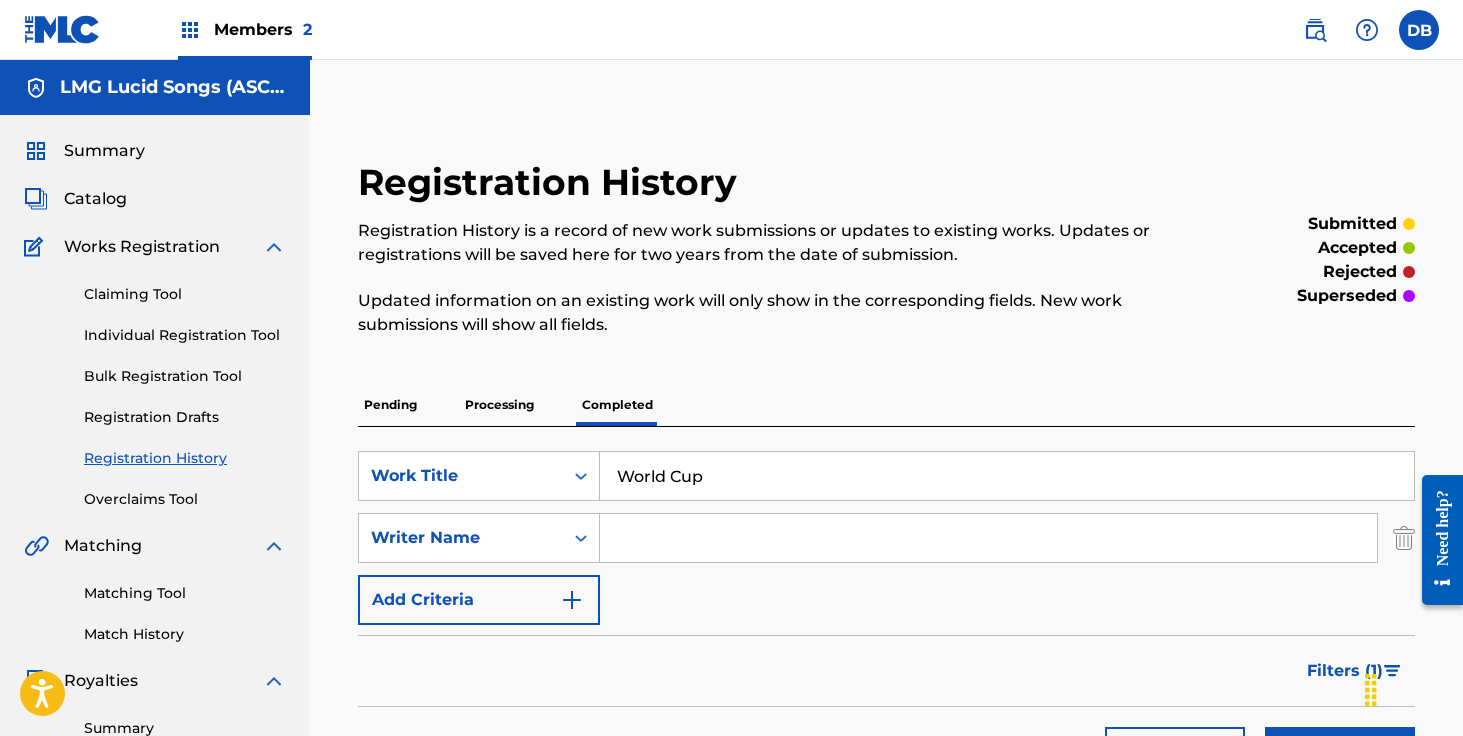 click at bounding box center (988, 538) 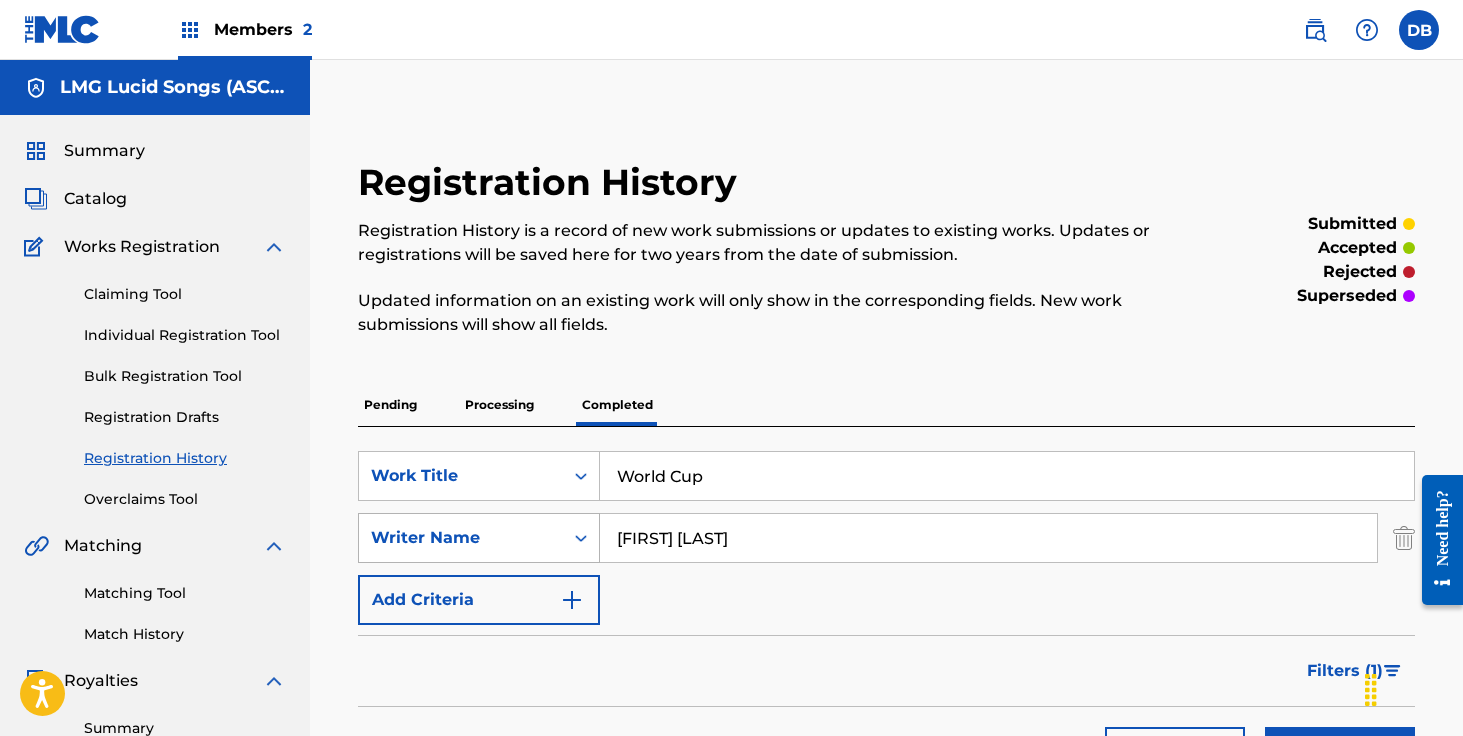 drag, startPoint x: 768, startPoint y: 540, endPoint x: 586, endPoint y: 537, distance: 182.02472 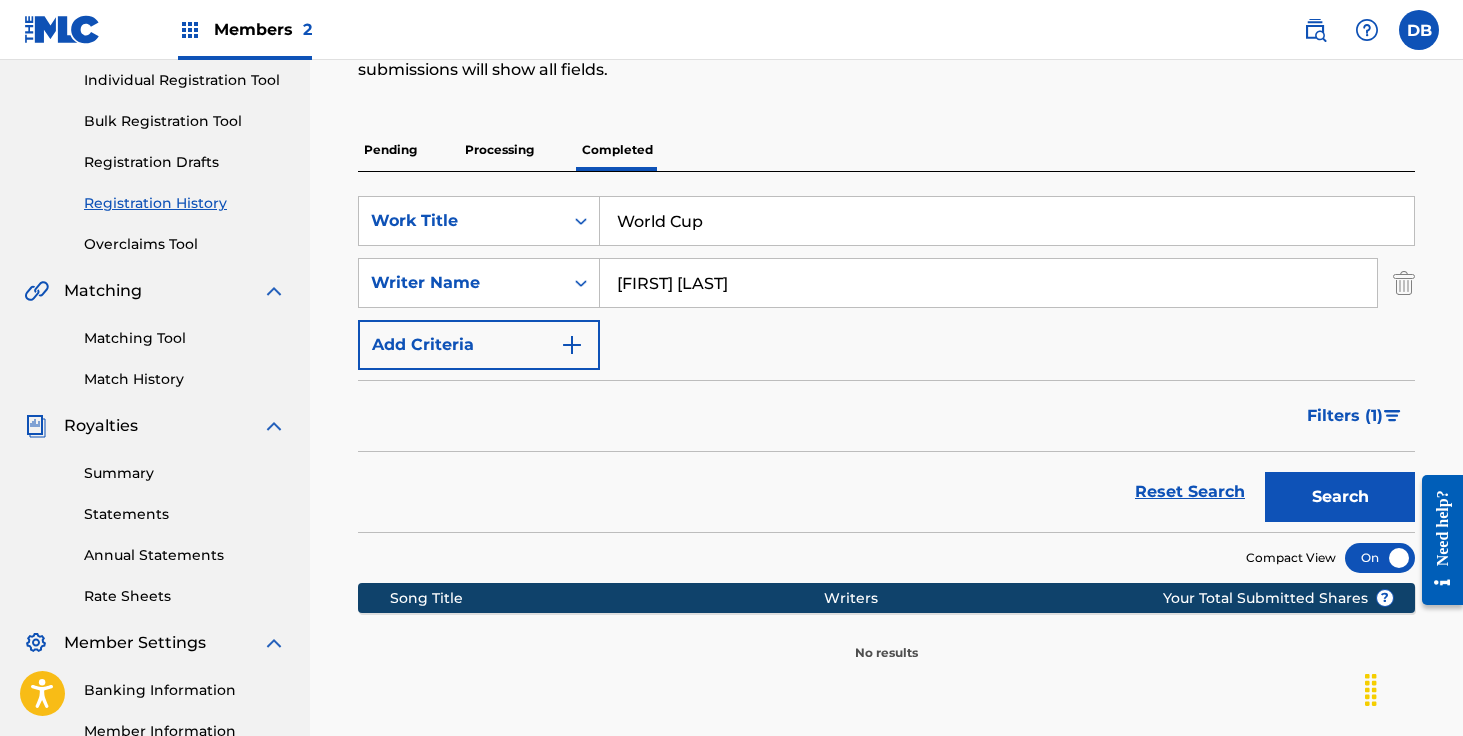 scroll, scrollTop: 285, scrollLeft: 0, axis: vertical 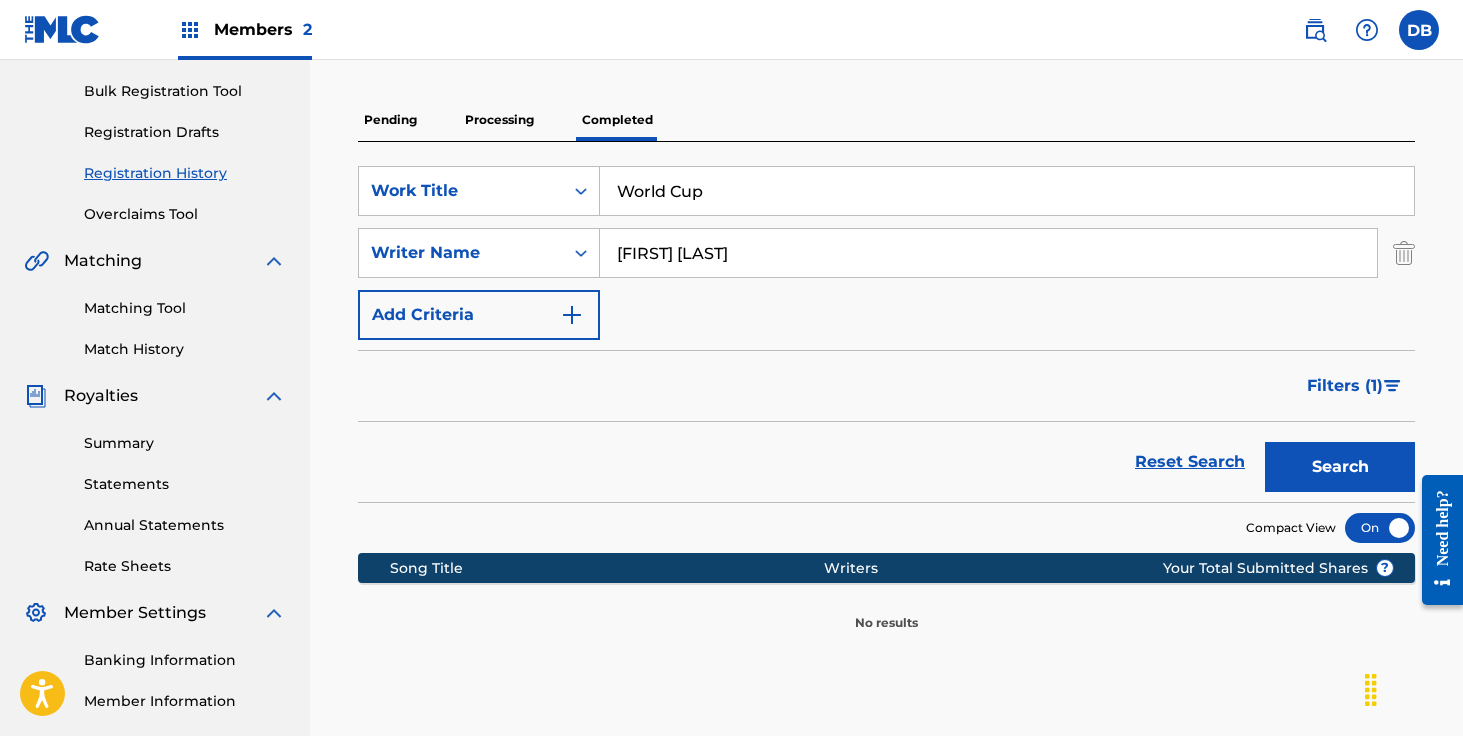 click on "Search" at bounding box center (1340, 467) 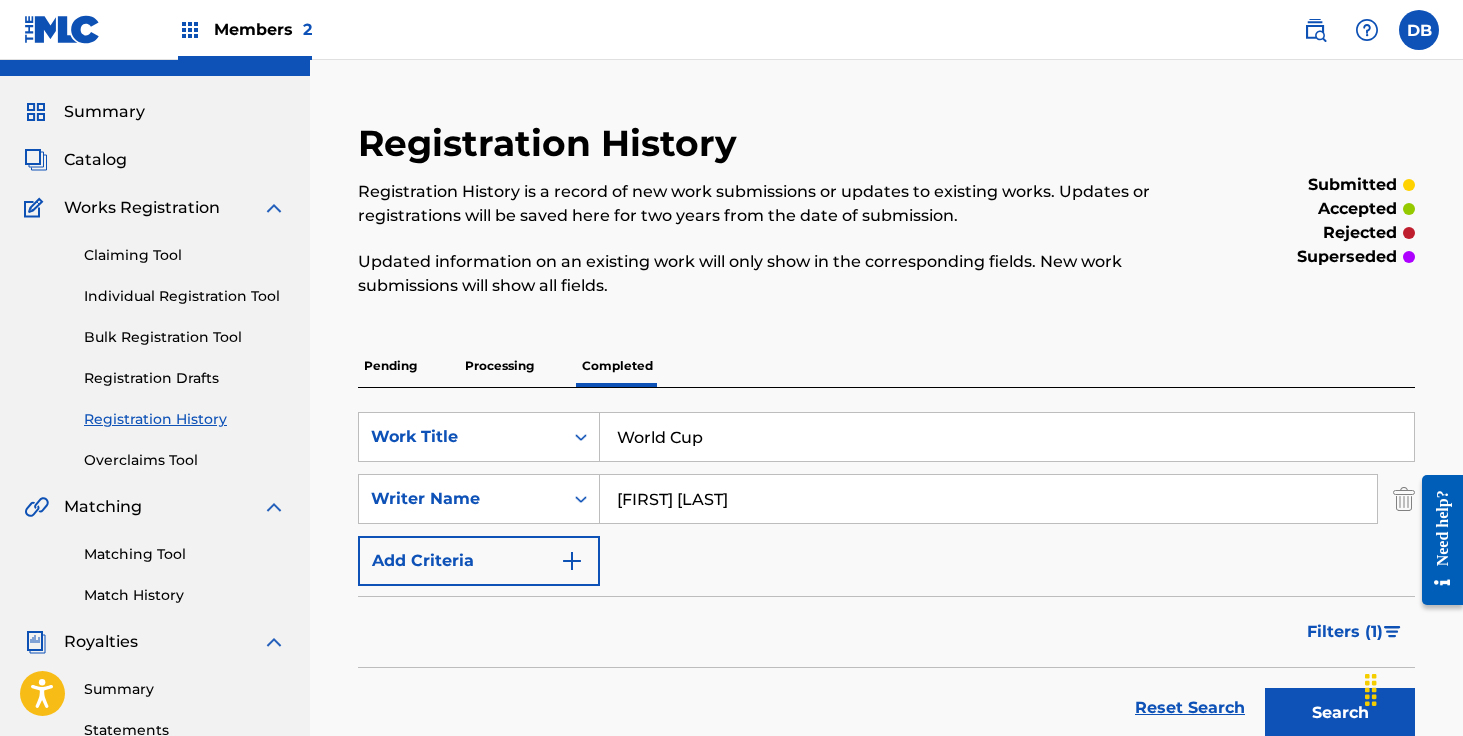 scroll, scrollTop: 0, scrollLeft: 0, axis: both 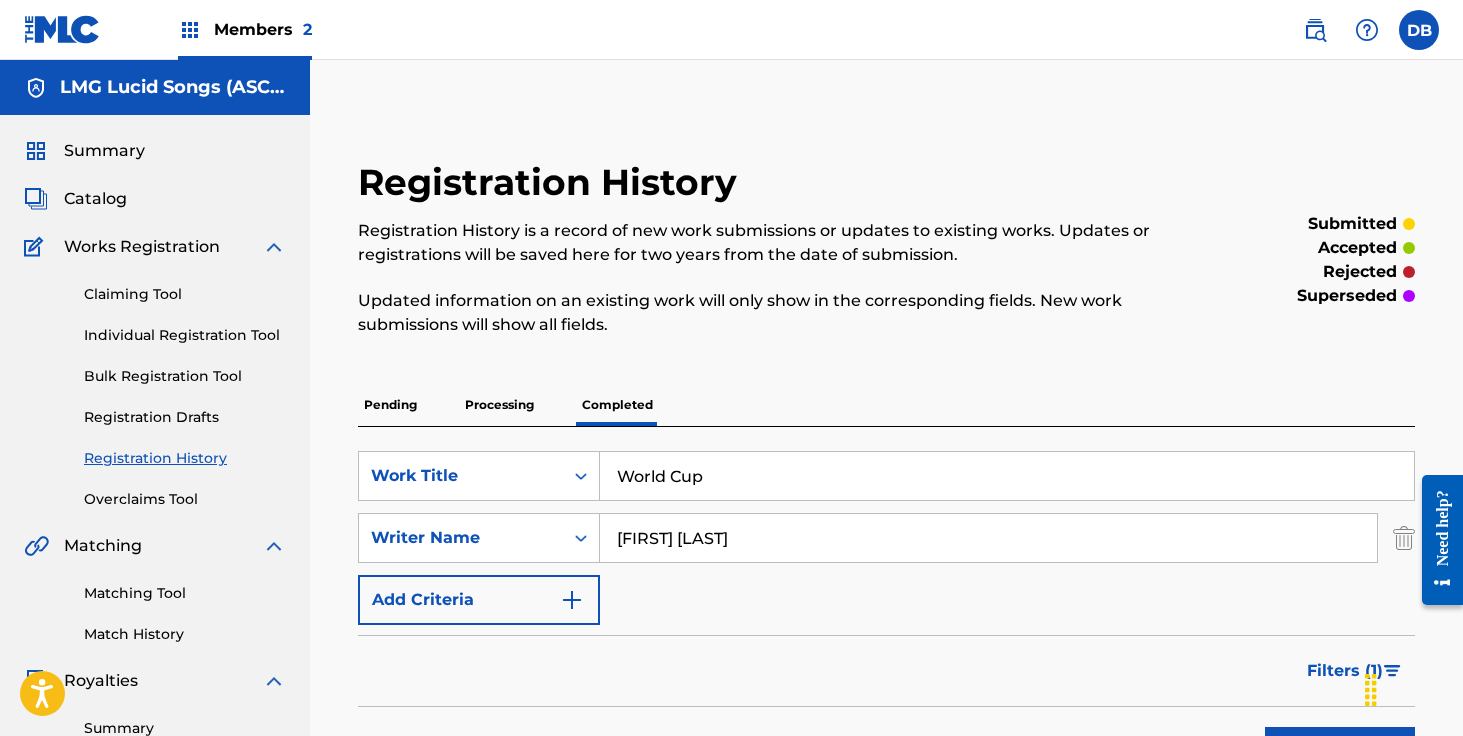 drag, startPoint x: 806, startPoint y: 540, endPoint x: 608, endPoint y: 540, distance: 198 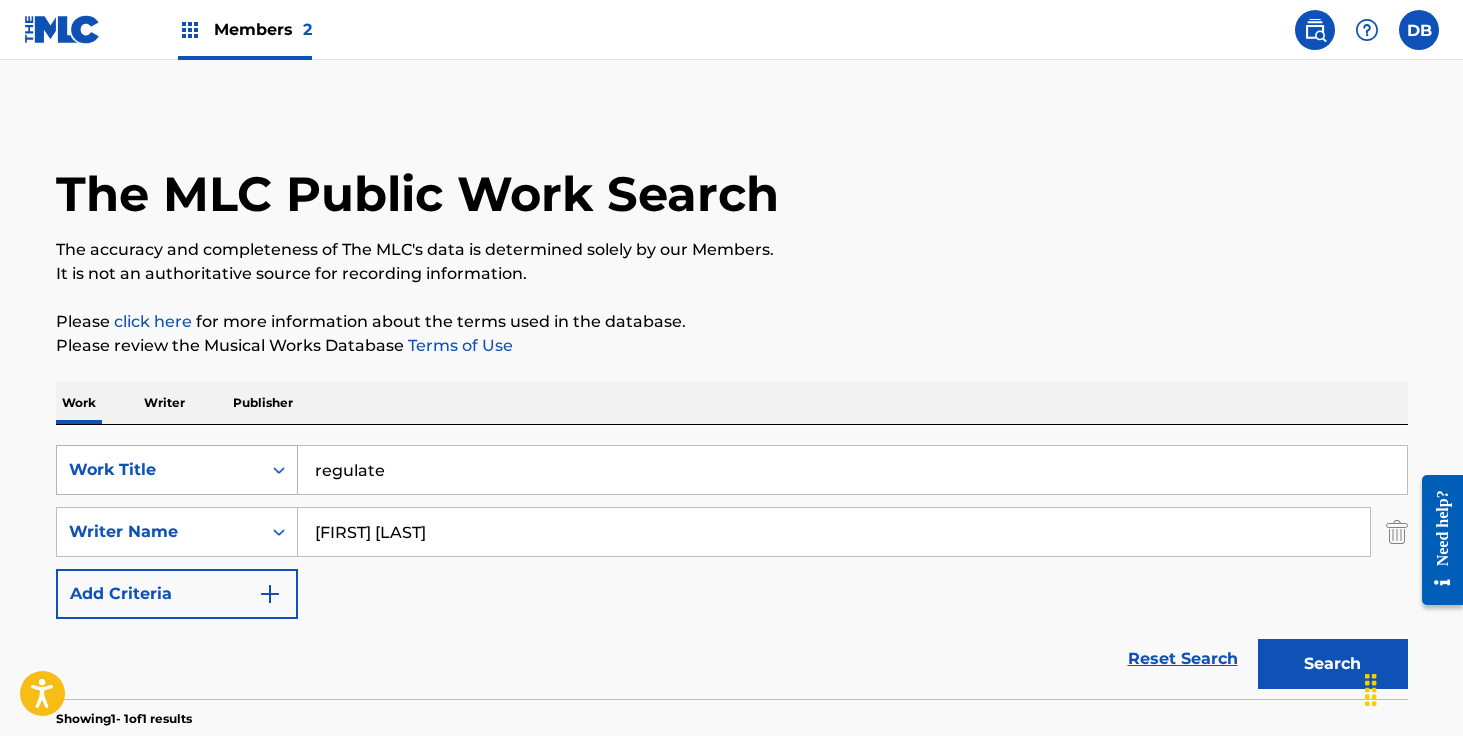 drag, startPoint x: 397, startPoint y: 473, endPoint x: 249, endPoint y: 472, distance: 148.00337 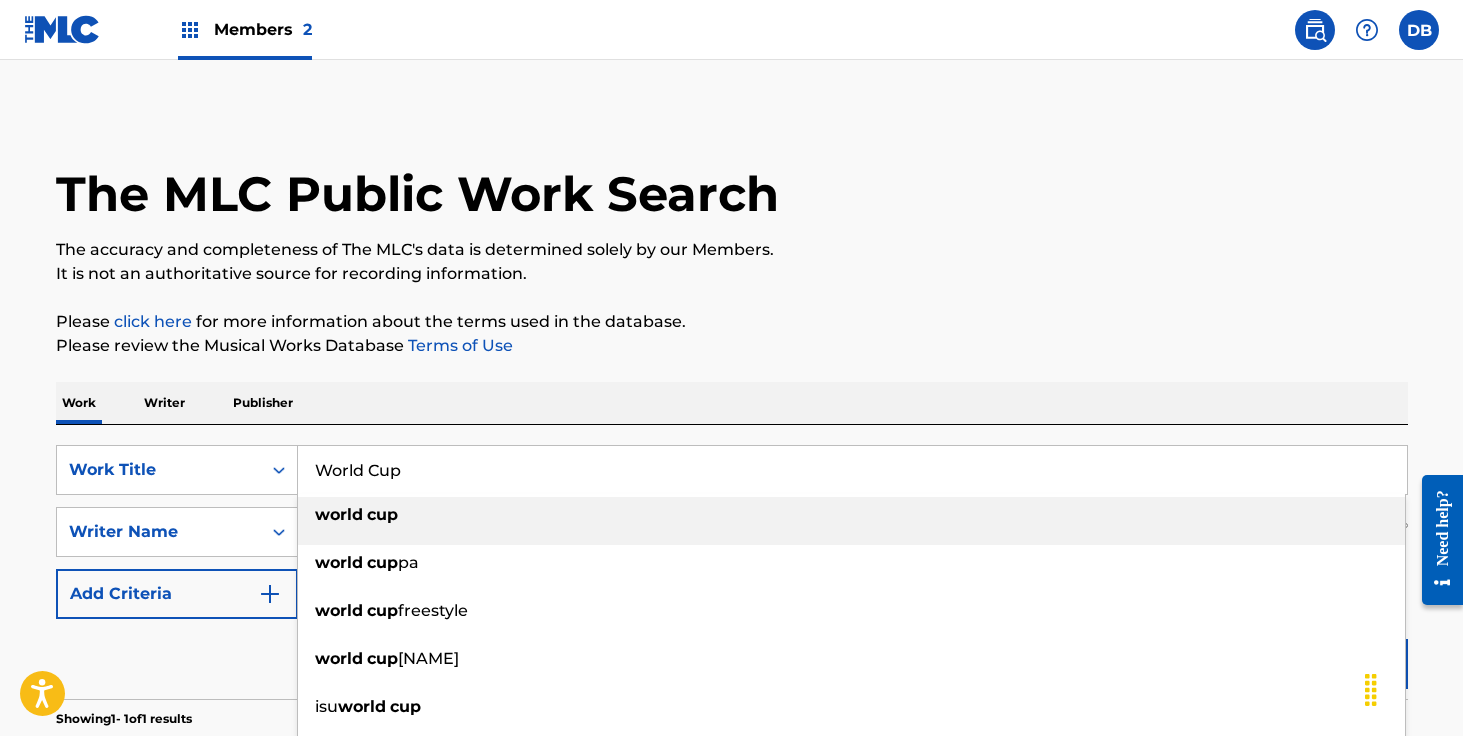 type on "World Cup" 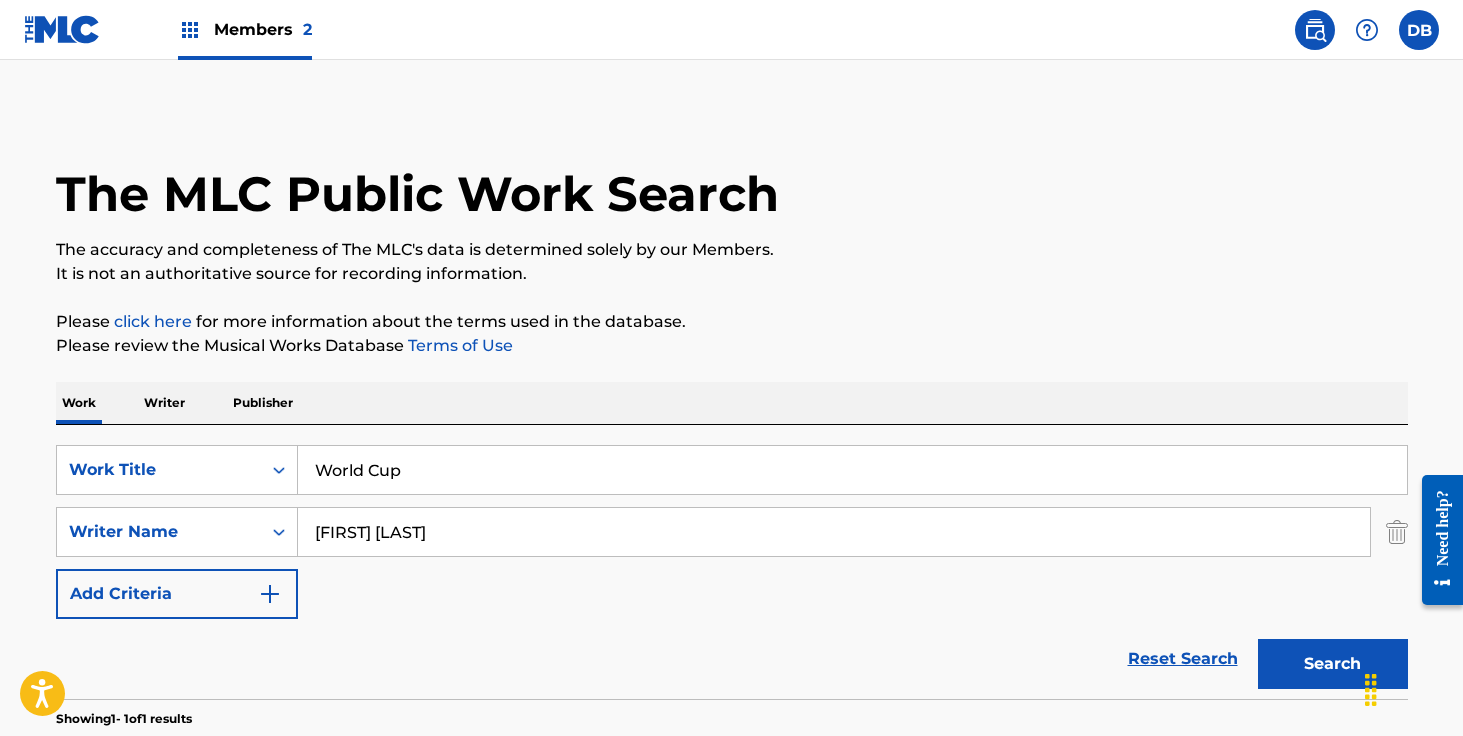 drag, startPoint x: 468, startPoint y: 542, endPoint x: 297, endPoint y: 542, distance: 171 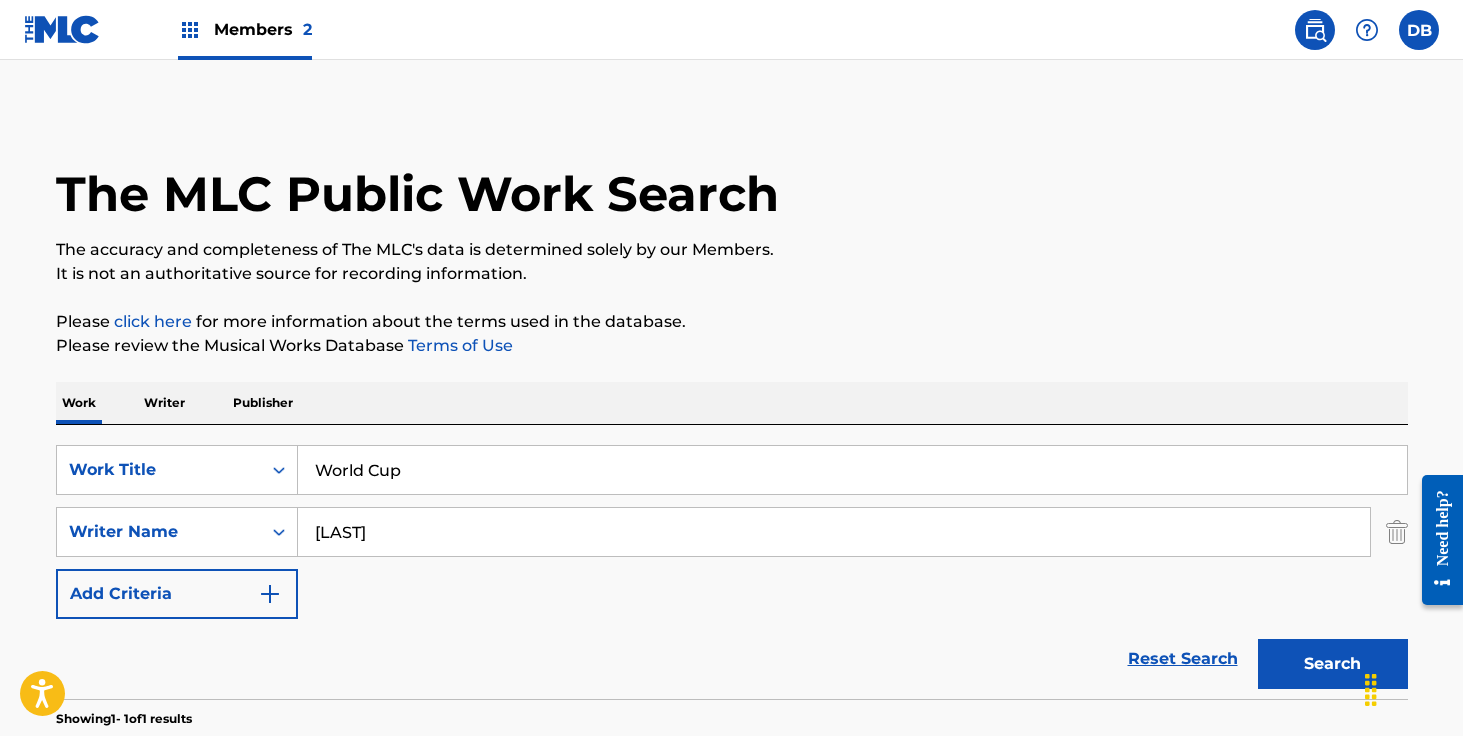type on "[LAST]" 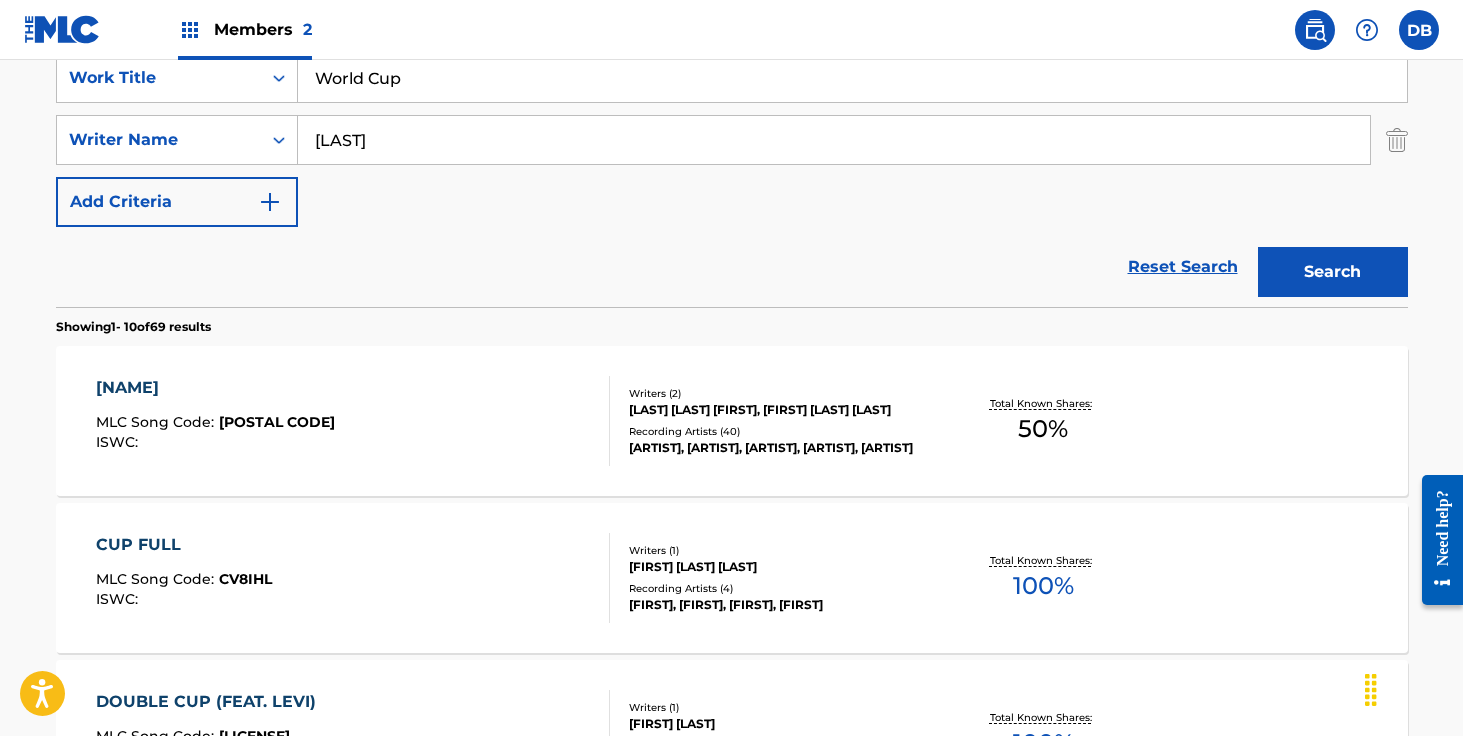 scroll, scrollTop: 396, scrollLeft: 0, axis: vertical 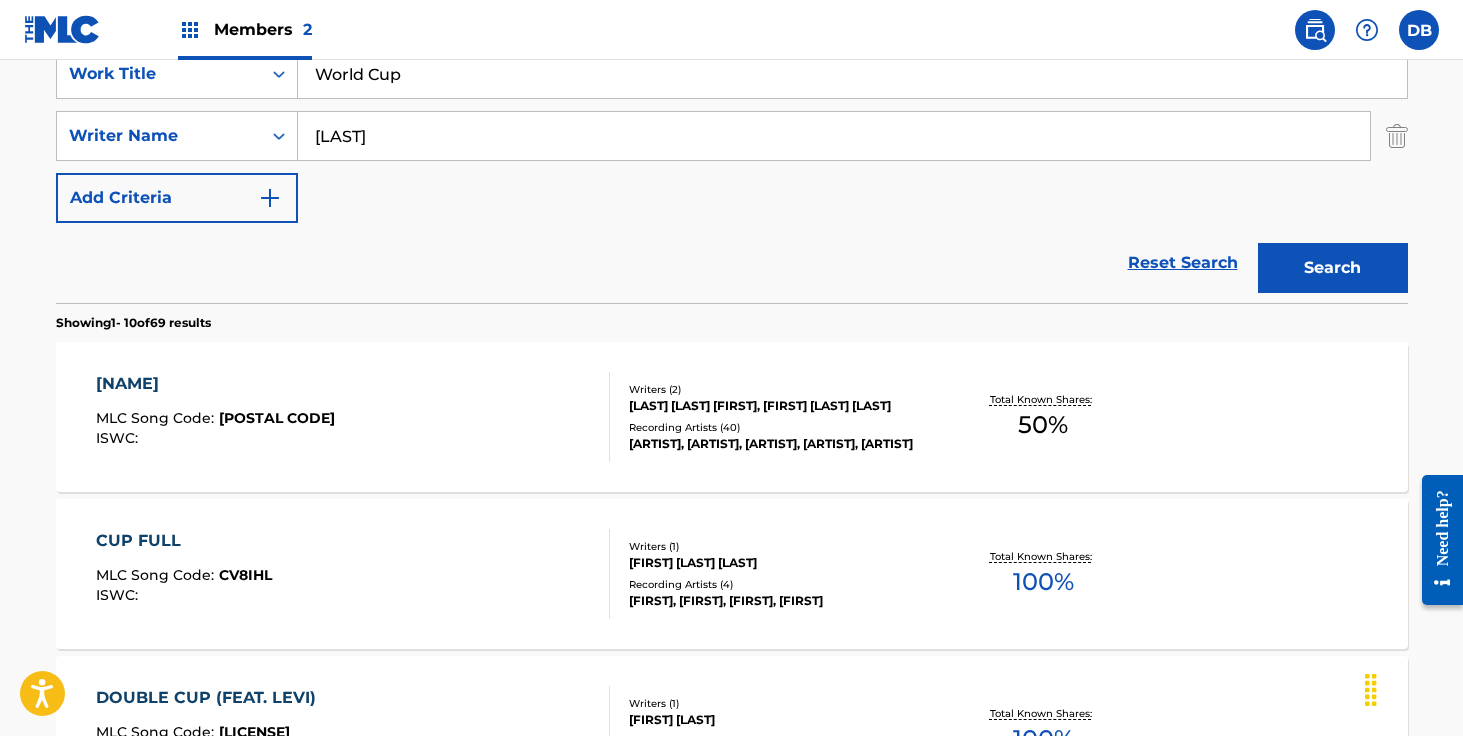 click on "[ARTIST], [ARTIST], [ARTIST], [ARTIST], [ARTIST]" at bounding box center [780, 444] 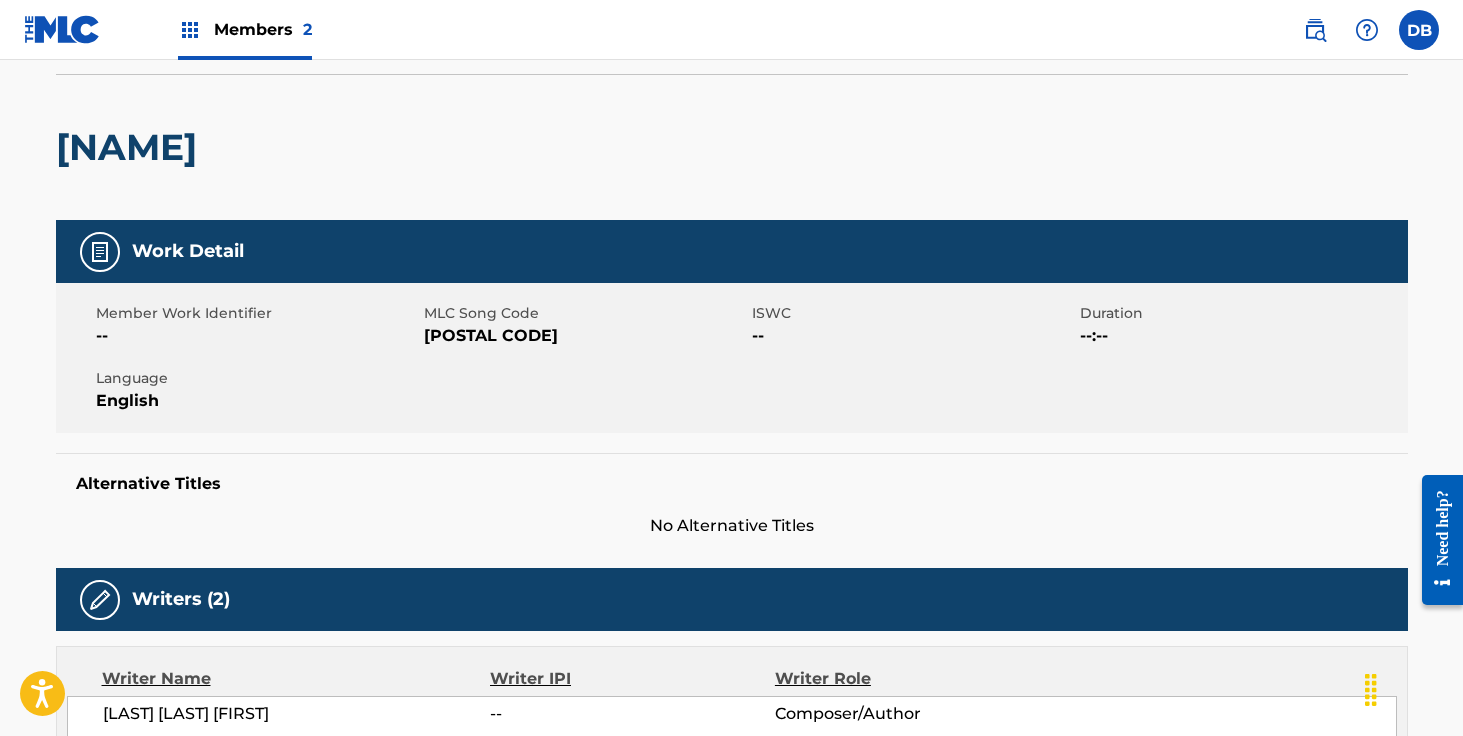 scroll, scrollTop: 0, scrollLeft: 0, axis: both 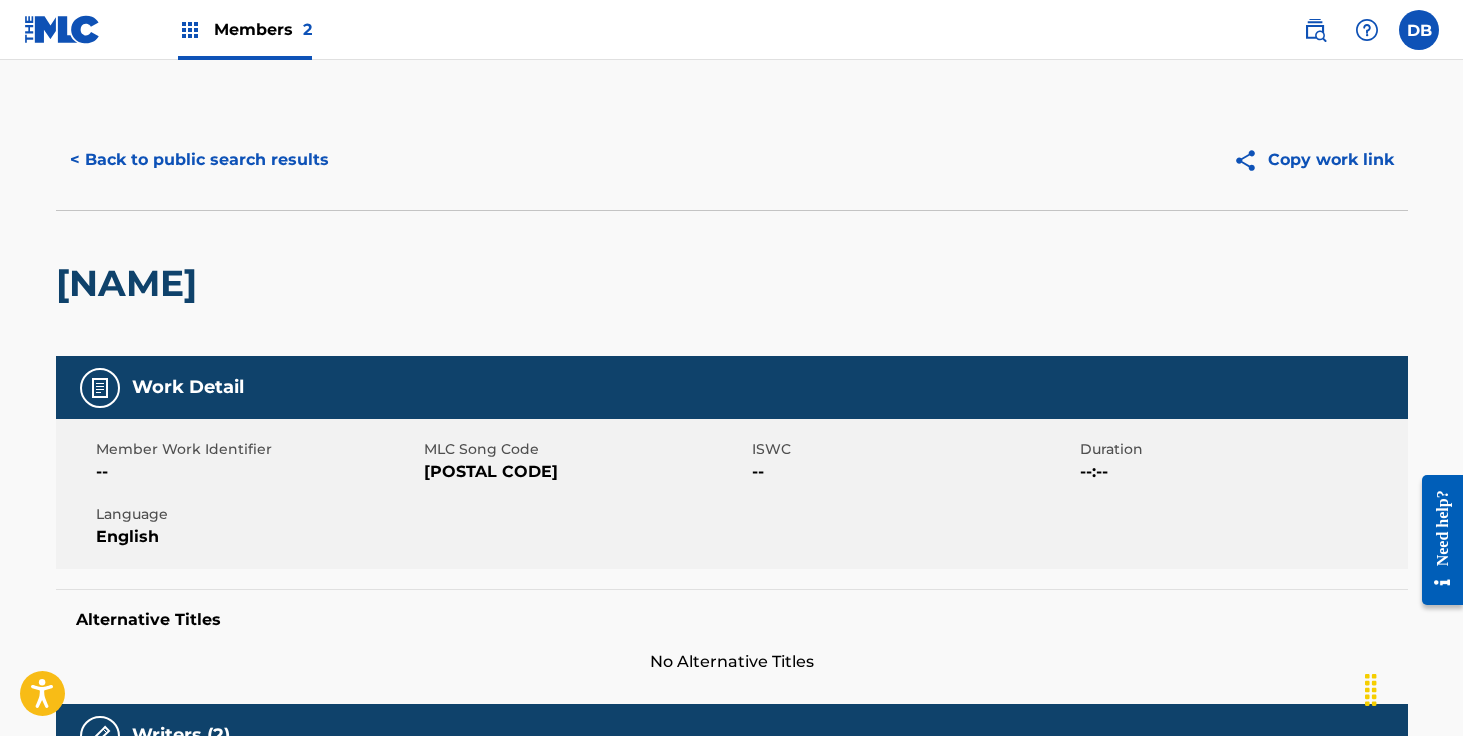 click on "< Back to public search results" at bounding box center (199, 160) 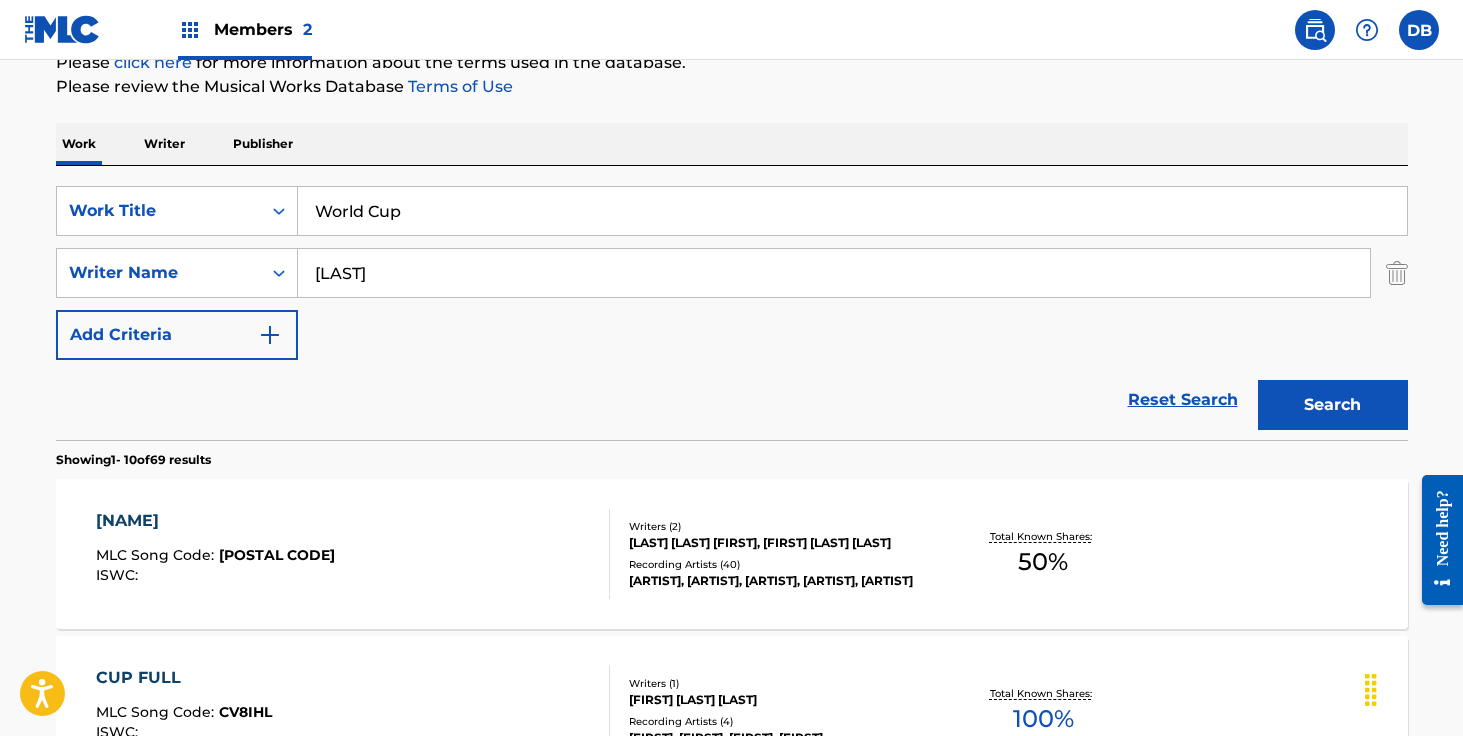scroll, scrollTop: 153, scrollLeft: 0, axis: vertical 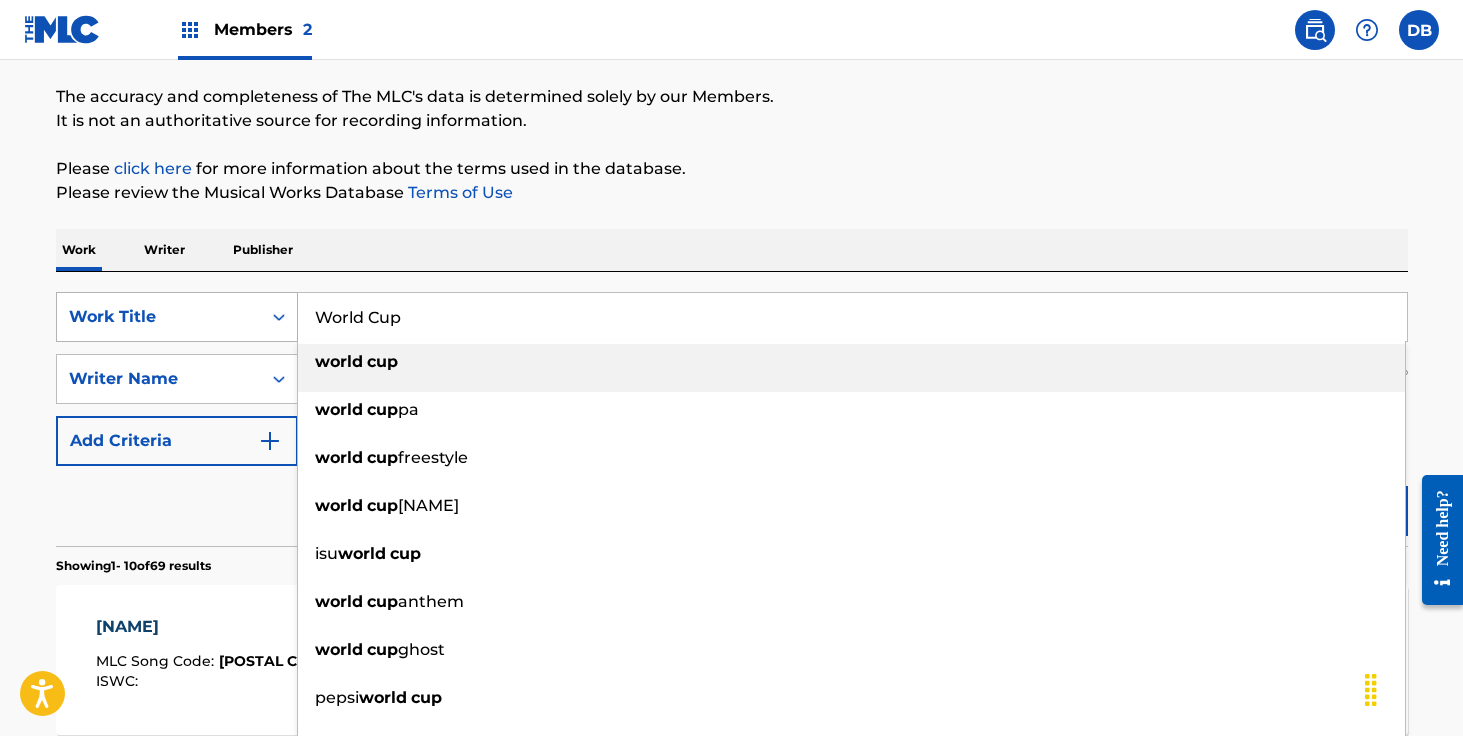 drag, startPoint x: 425, startPoint y: 314, endPoint x: 285, endPoint y: 315, distance: 140.00357 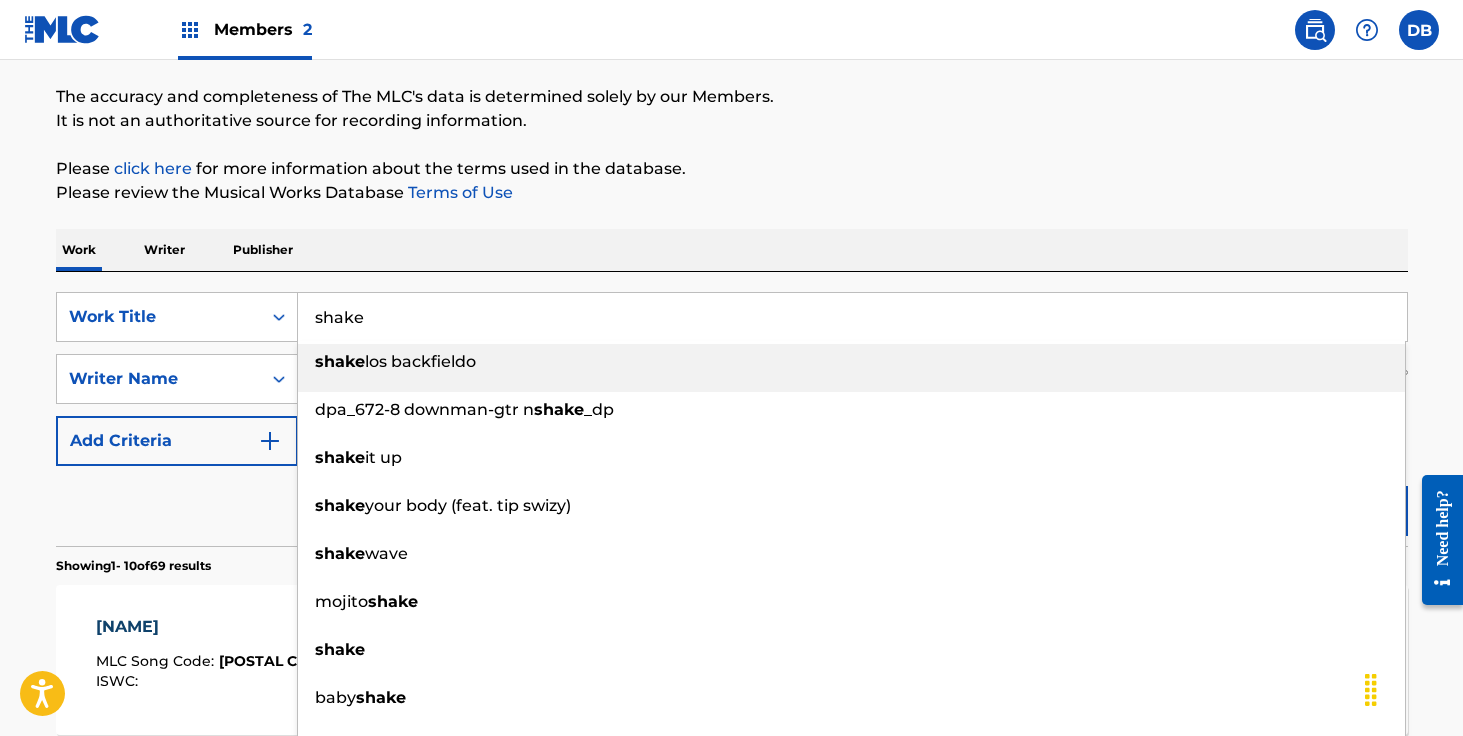 type on "shake" 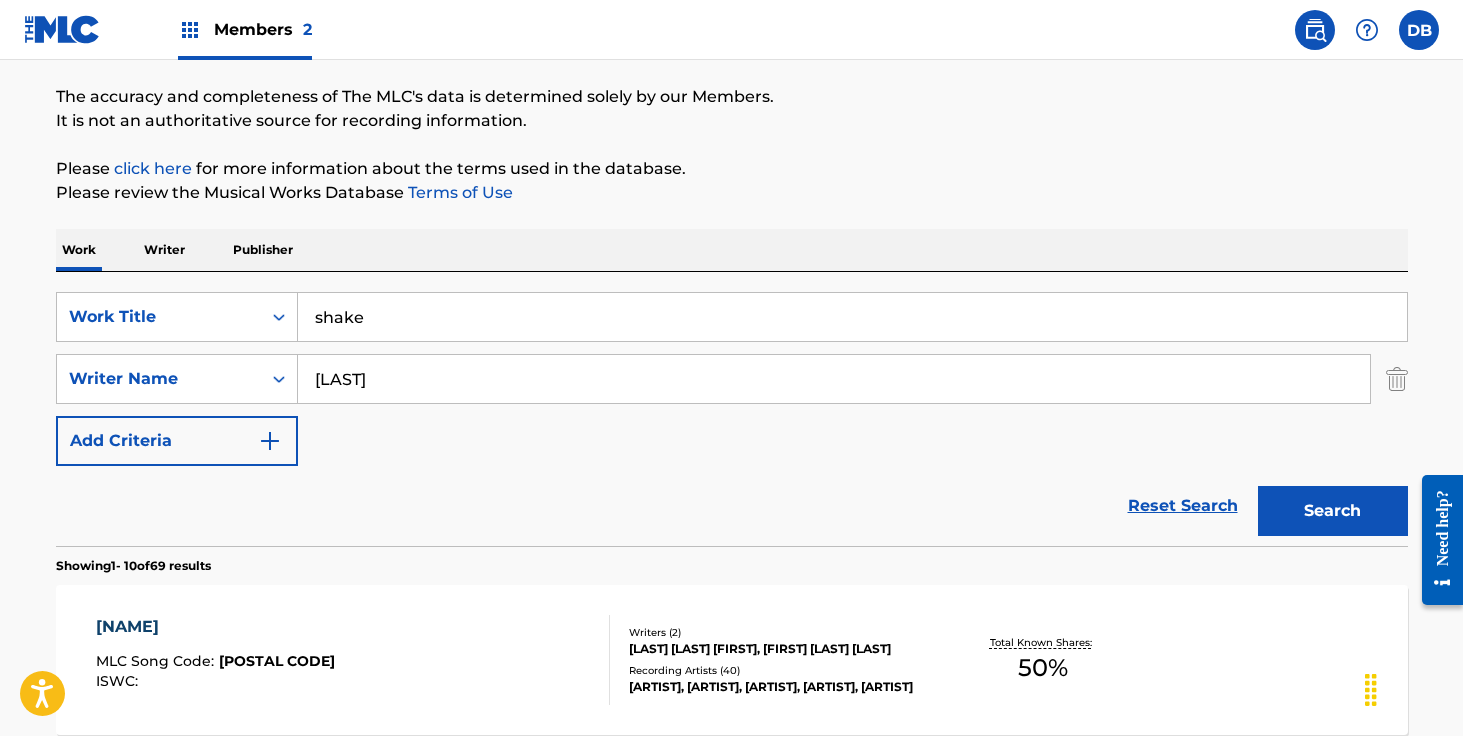 click on "Search" at bounding box center (1333, 511) 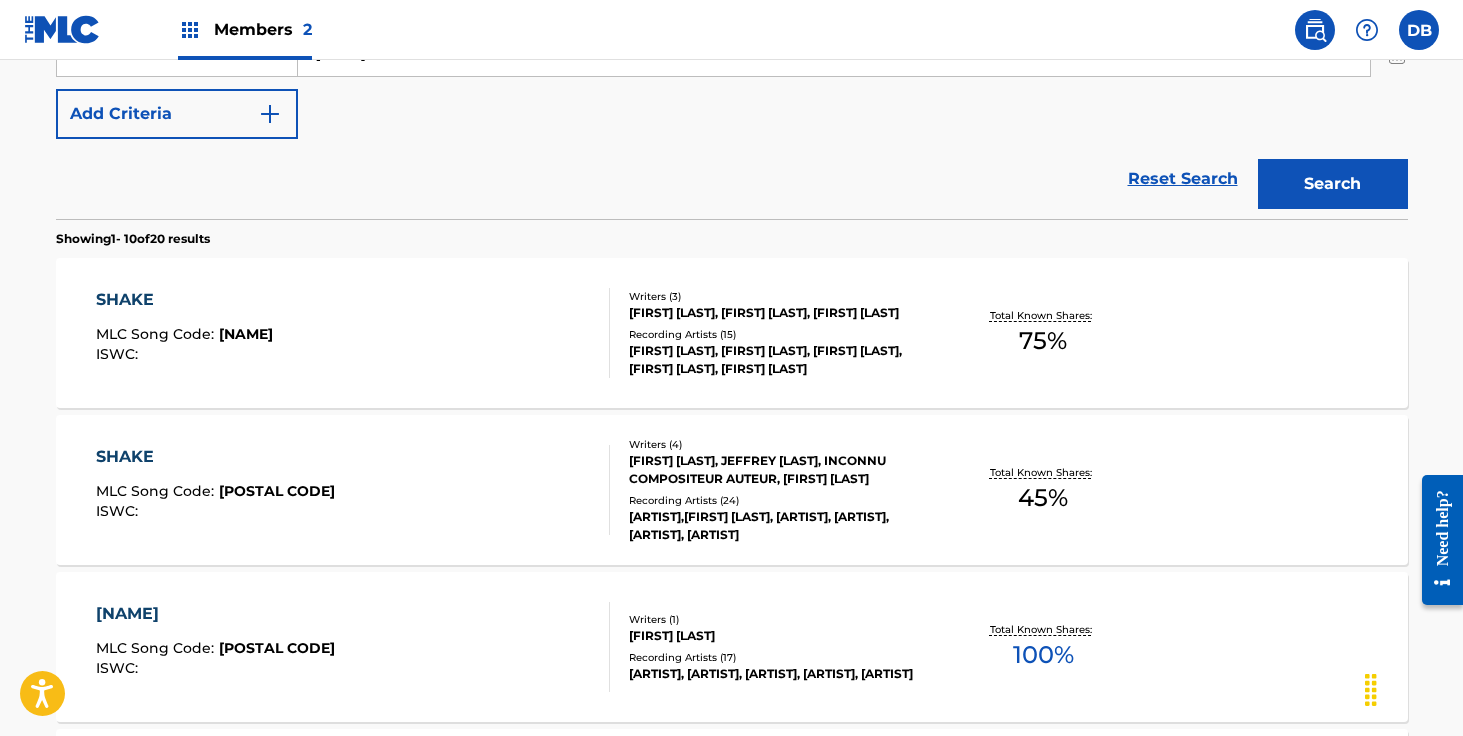scroll, scrollTop: 477, scrollLeft: 0, axis: vertical 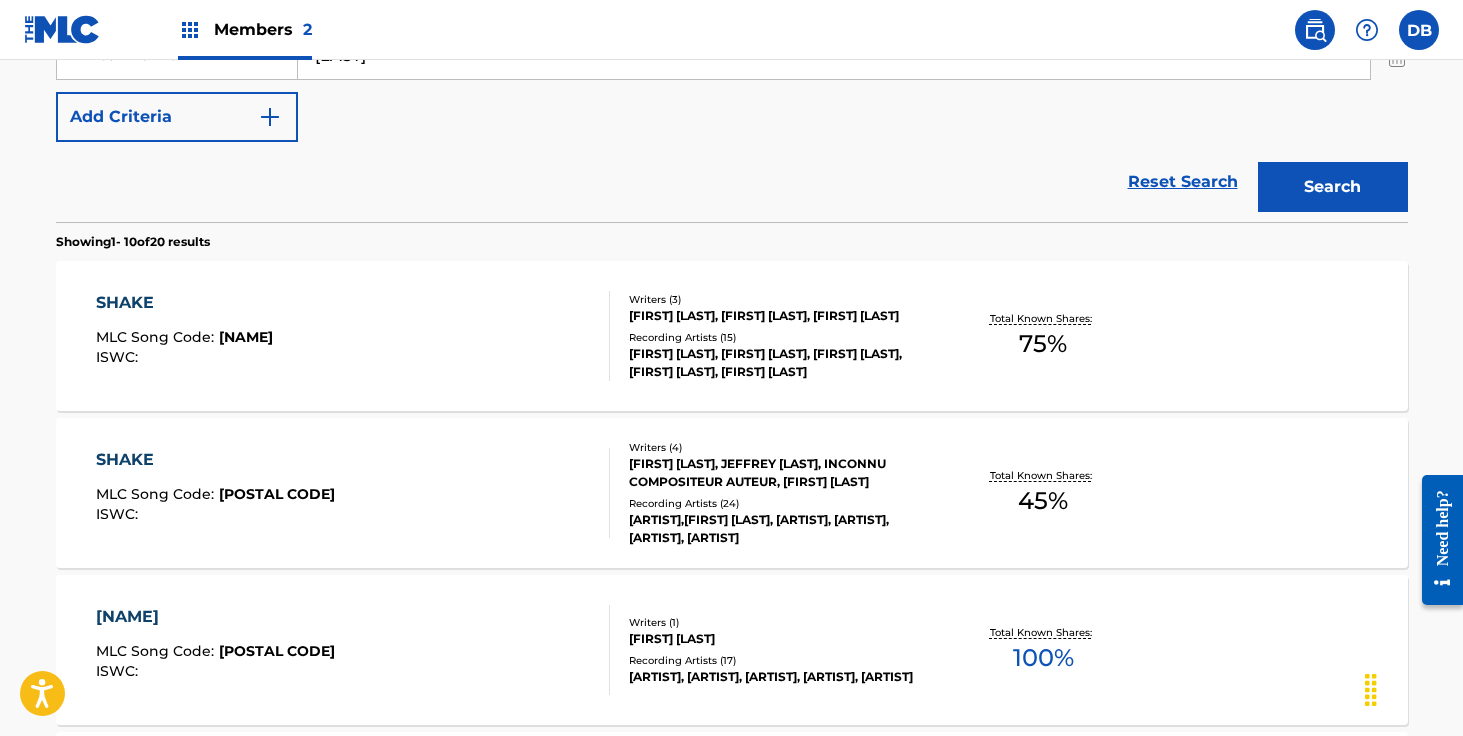 click on "[ARTIST],[FIRST] [LAST], [ARTIST], [ARTIST], [ARTIST], [ARTIST]" at bounding box center (780, 529) 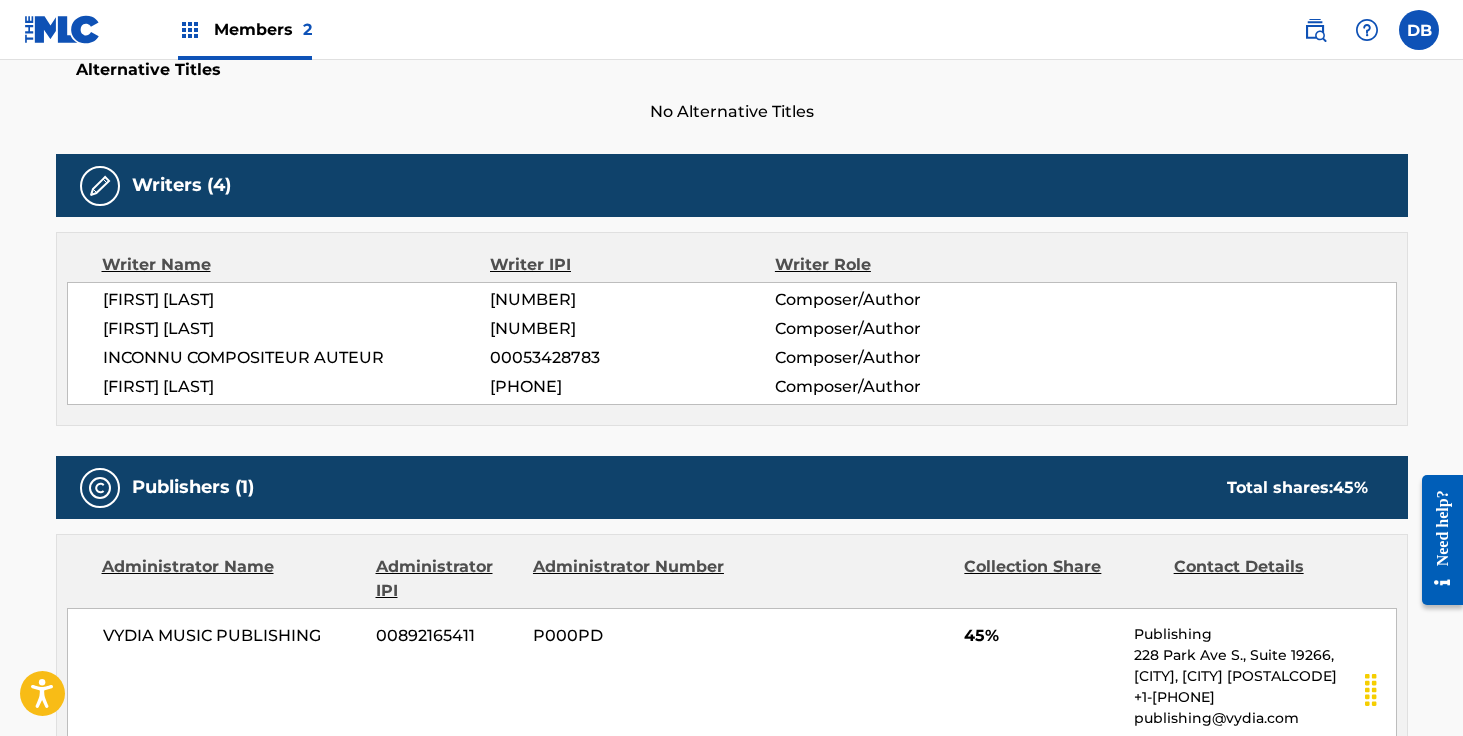 scroll, scrollTop: 552, scrollLeft: 0, axis: vertical 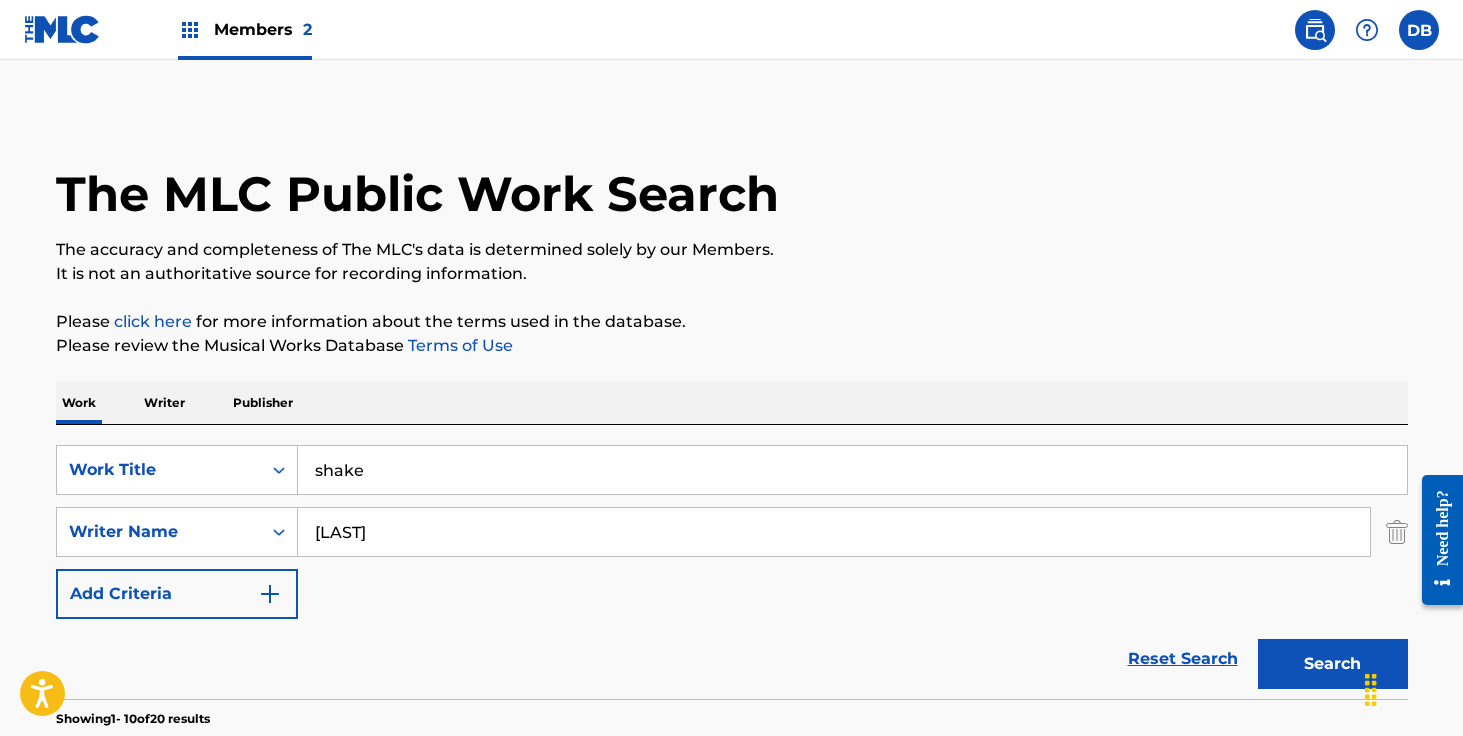 click on "shake" at bounding box center (852, 470) 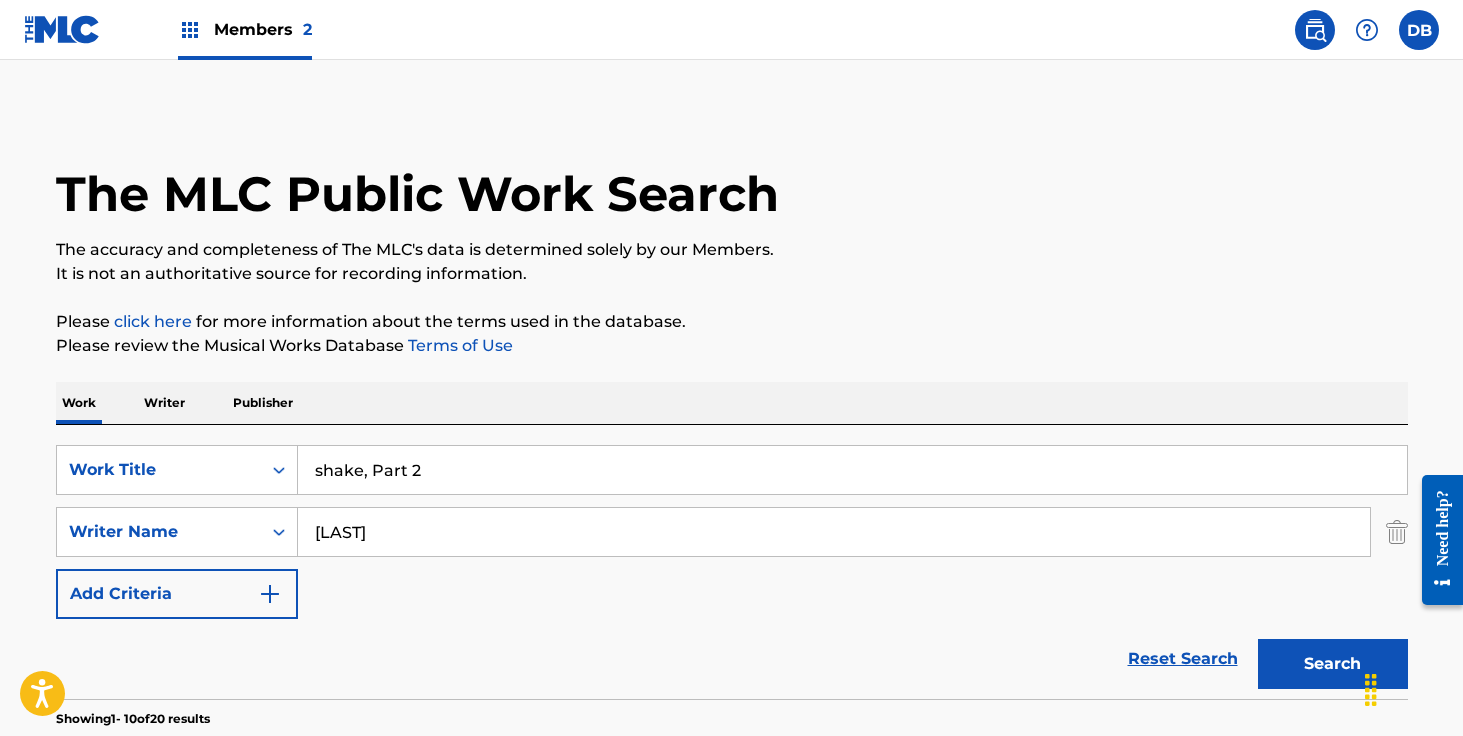 click on "Search" at bounding box center (1333, 664) 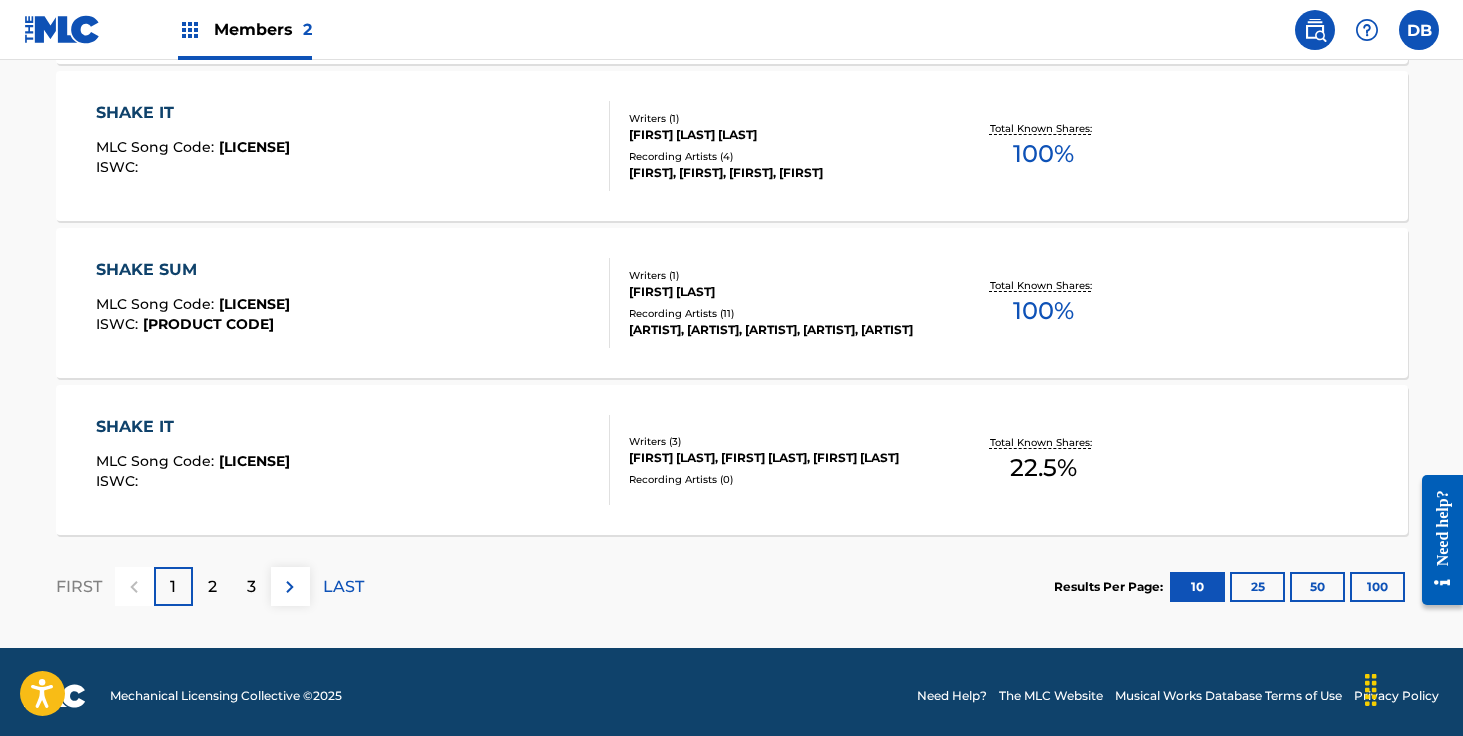 scroll, scrollTop: 1768, scrollLeft: 0, axis: vertical 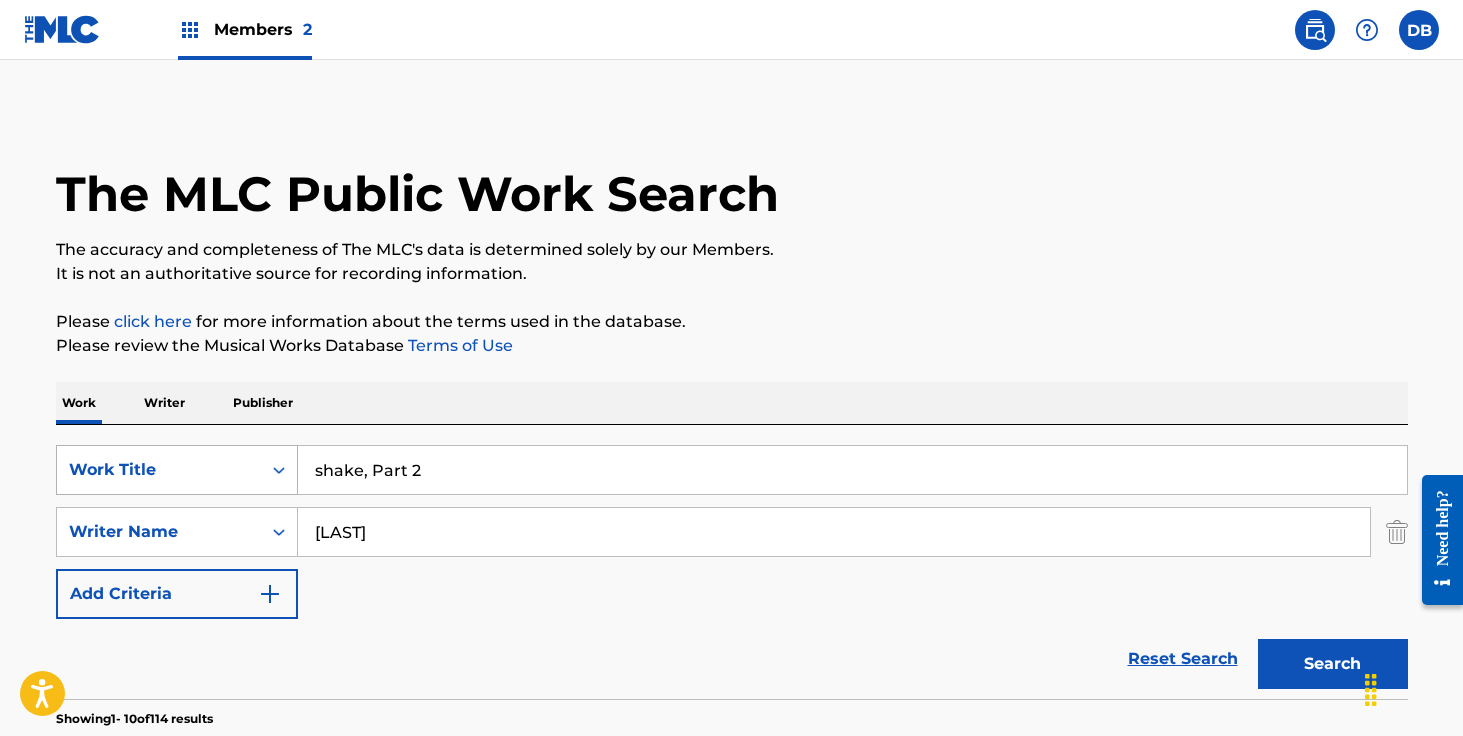 drag, startPoint x: 456, startPoint y: 477, endPoint x: 267, endPoint y: 477, distance: 189 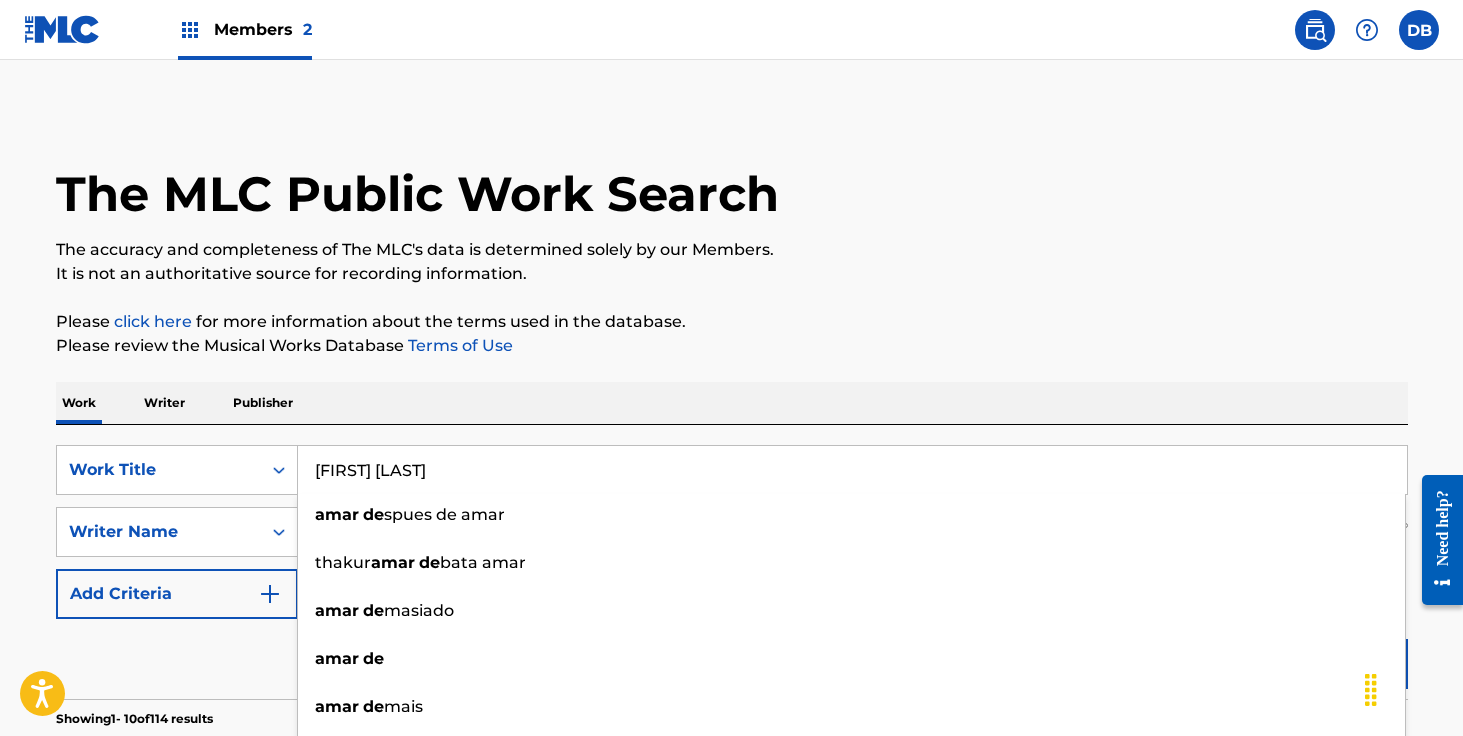 type on "[FIRST] [LAST]" 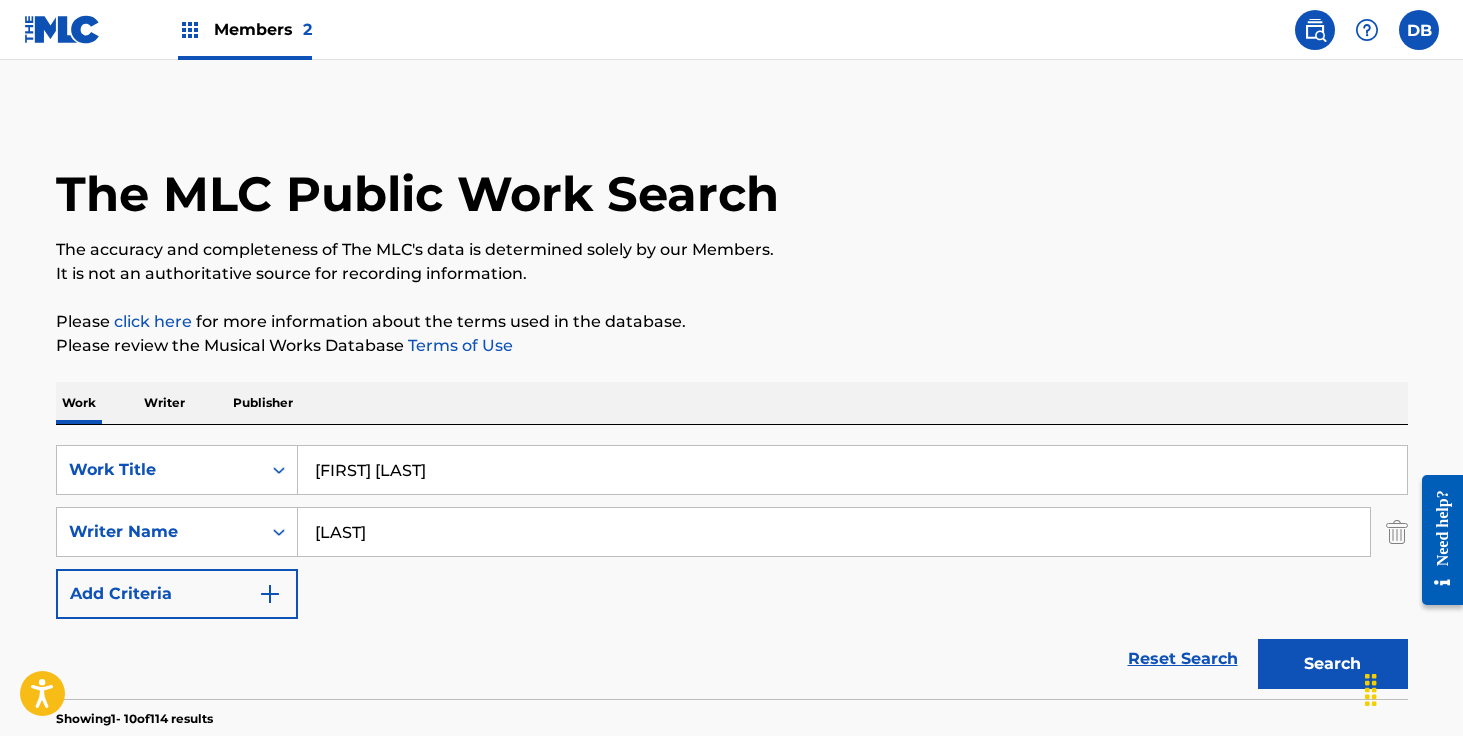 click on "[LAST]" at bounding box center [834, 532] 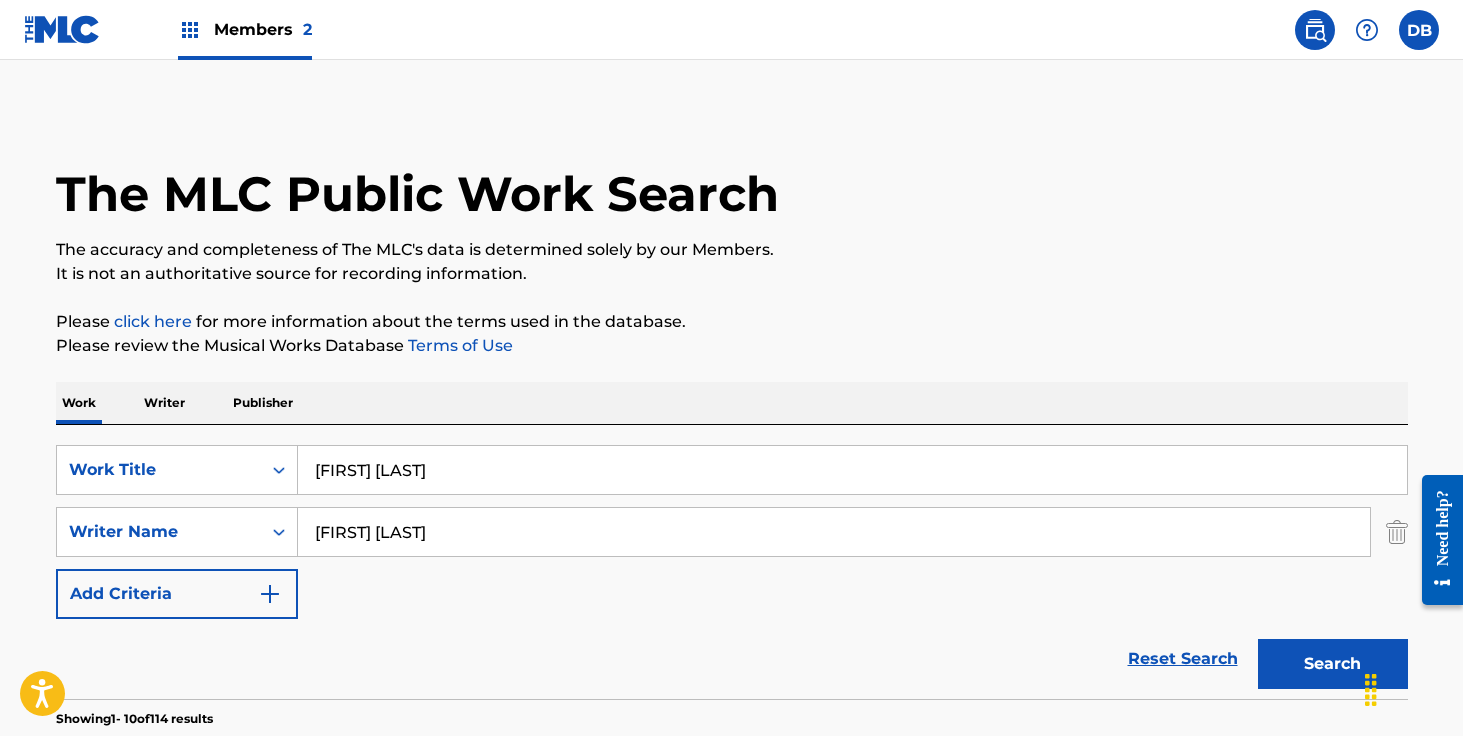 type on "[FIRST] [LAST]" 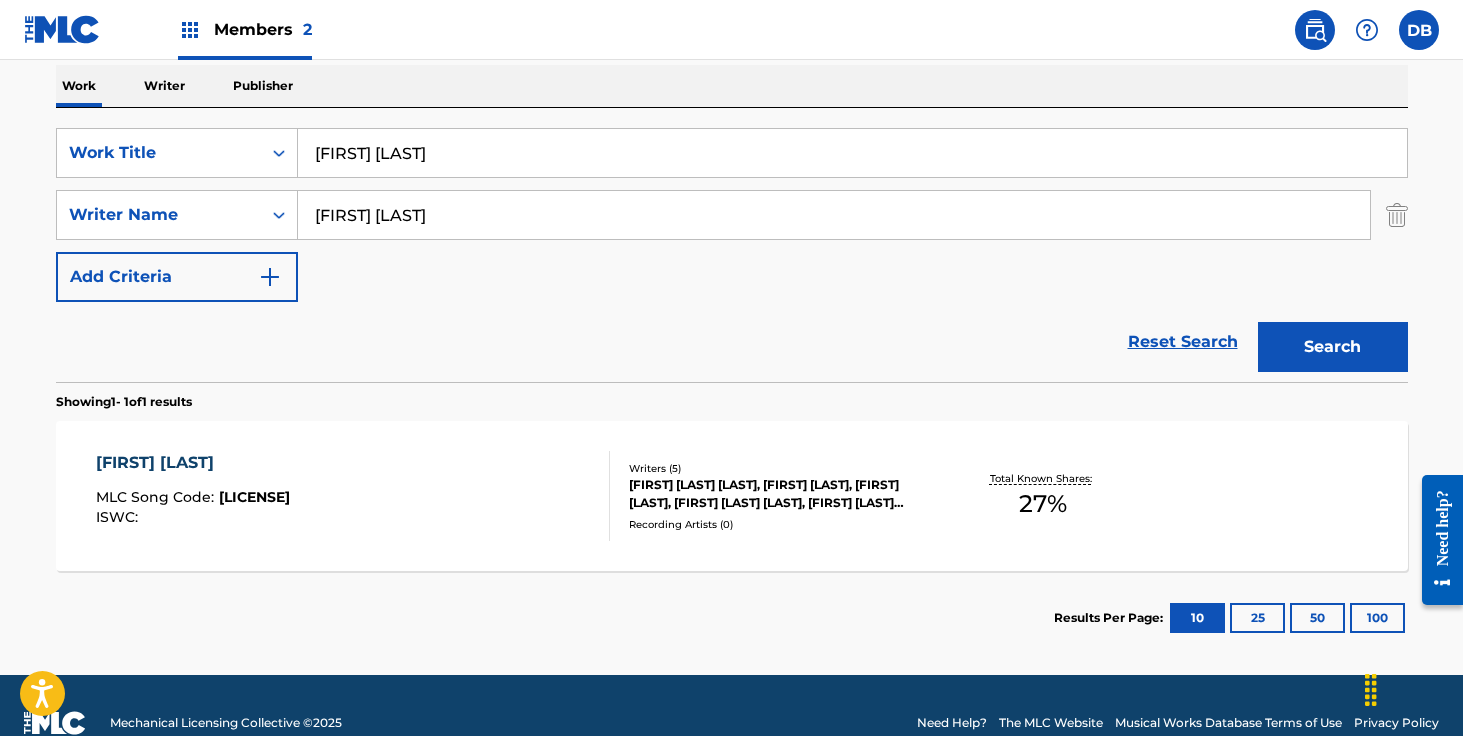scroll, scrollTop: 352, scrollLeft: 0, axis: vertical 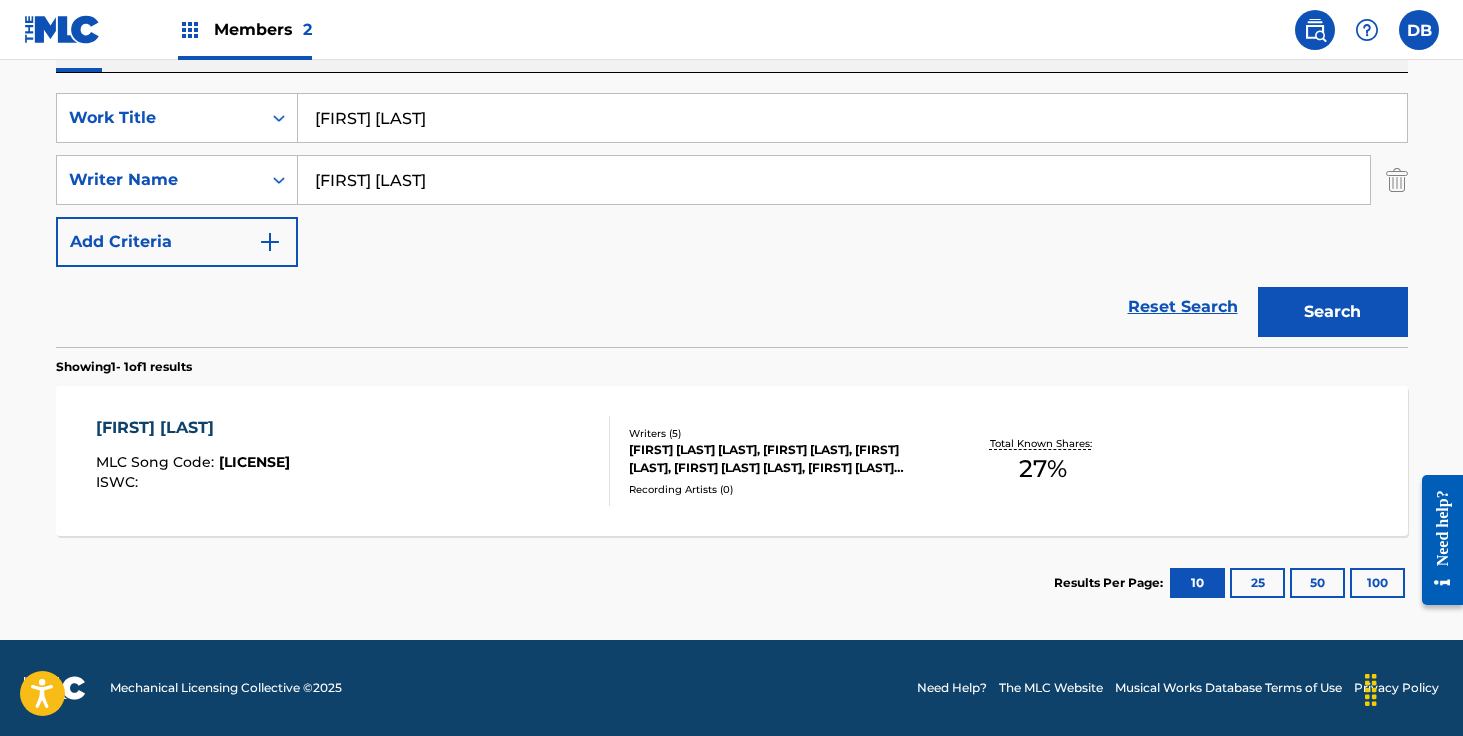 click on "[FIRST] [LAST] [LAST], [FIRST] [LAST], [FIRST] [LAST], [FIRST] [LAST] [LAST], [FIRST] [LAST] [LAST]" at bounding box center (780, 459) 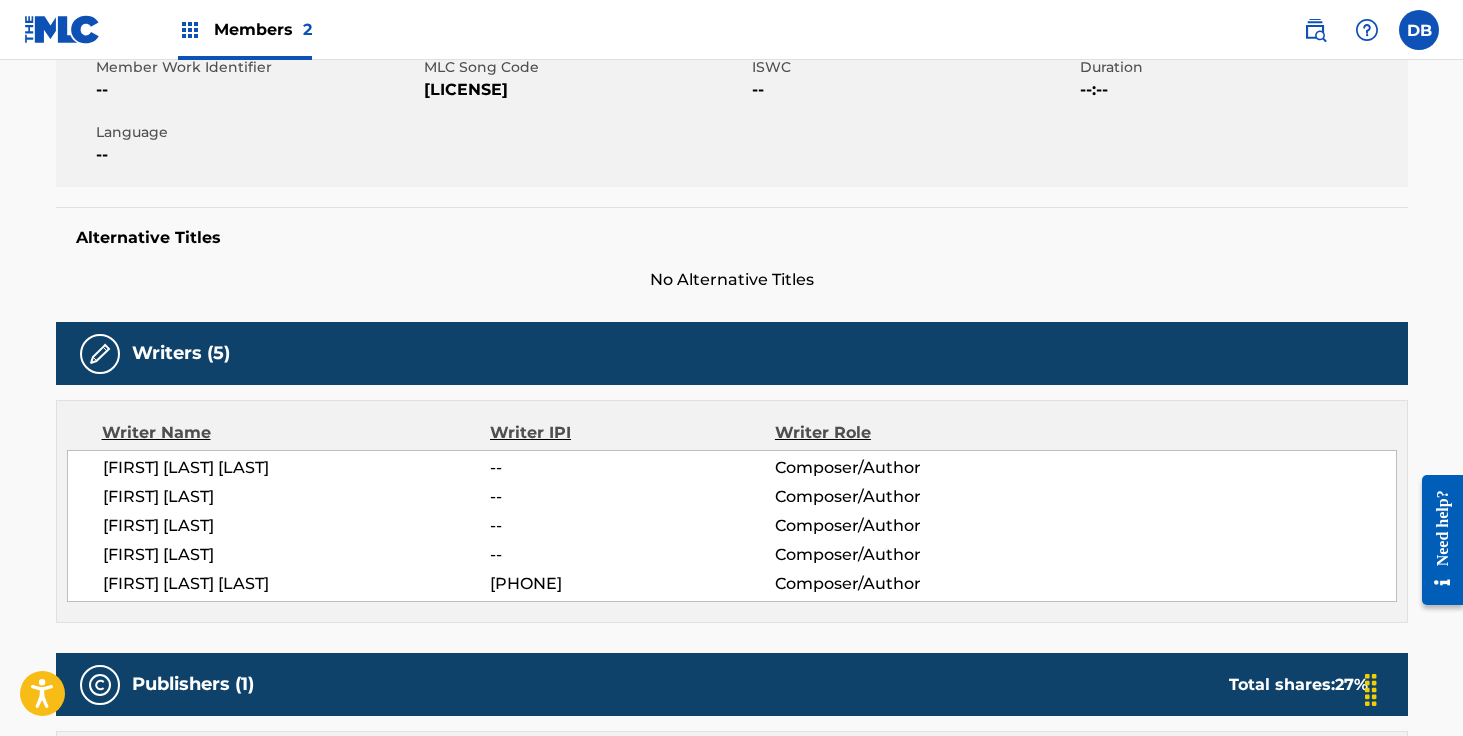 scroll, scrollTop: 0, scrollLeft: 0, axis: both 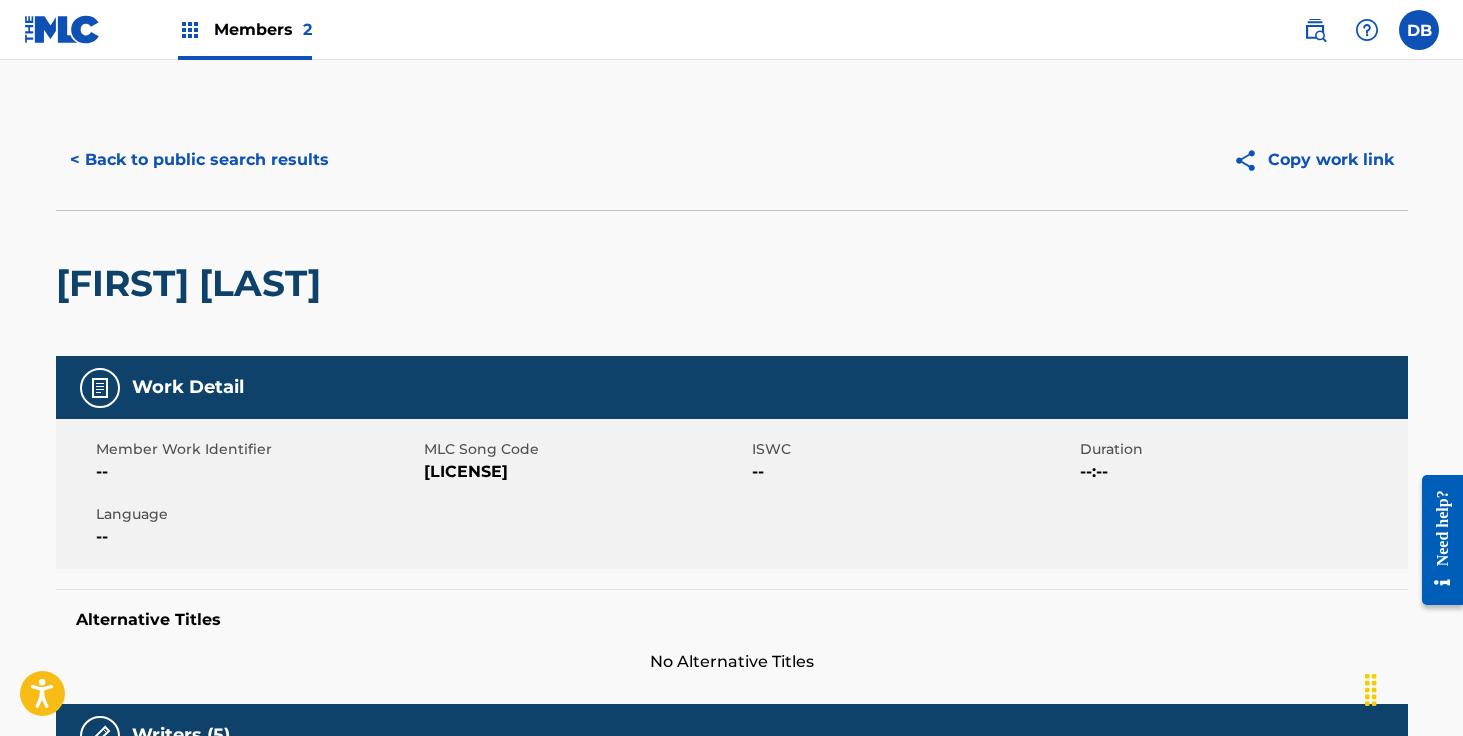 click on "< Back to public search results" at bounding box center [199, 160] 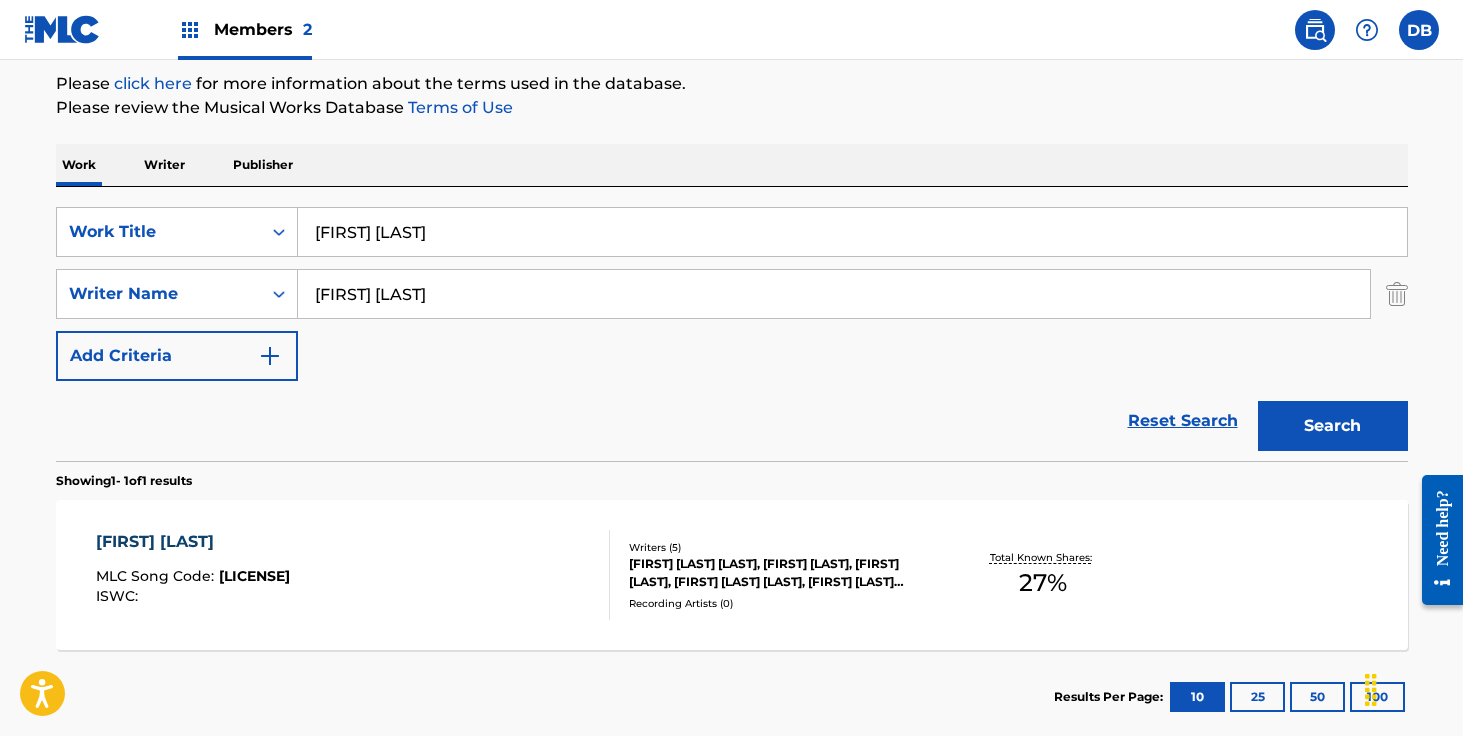 drag, startPoint x: 465, startPoint y: 222, endPoint x: 311, endPoint y: 222, distance: 154 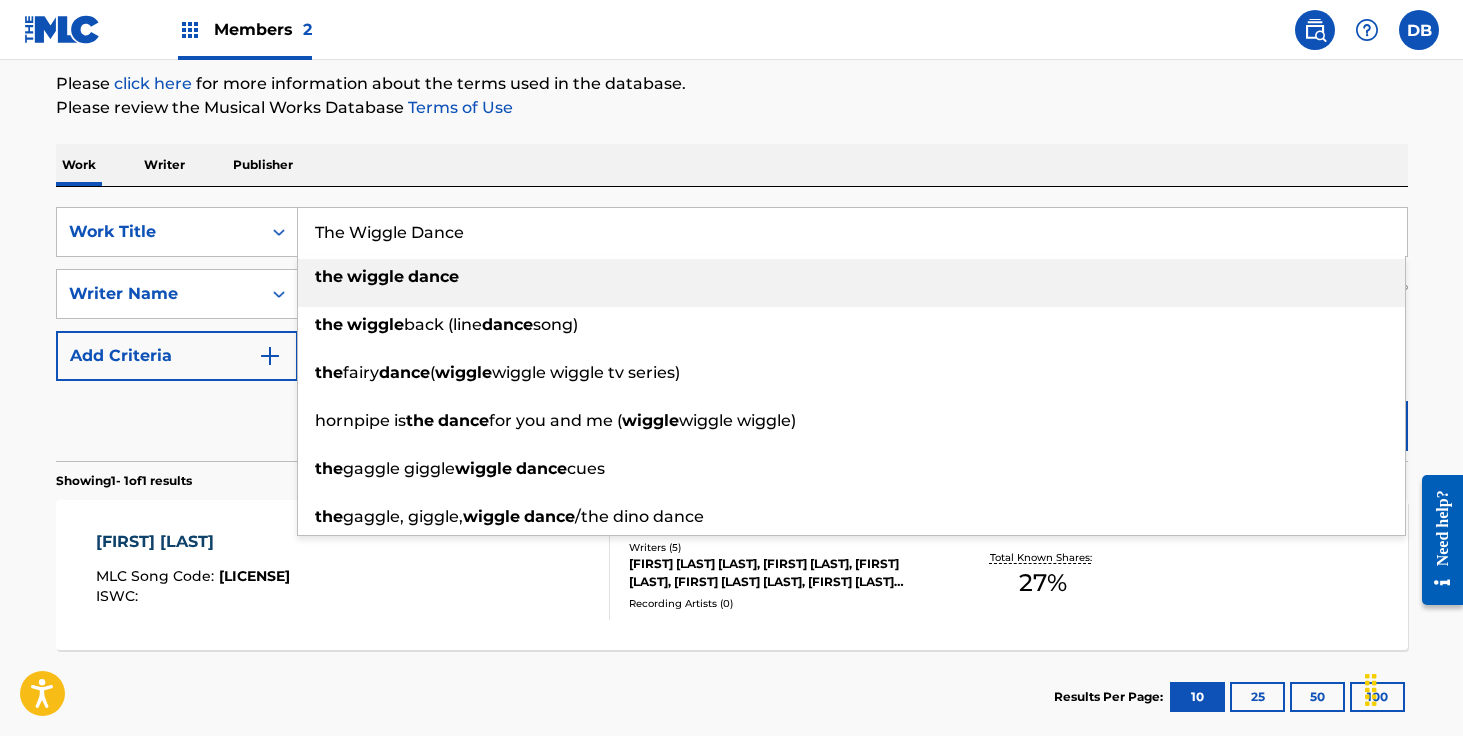 type on "The Wiggle Dance" 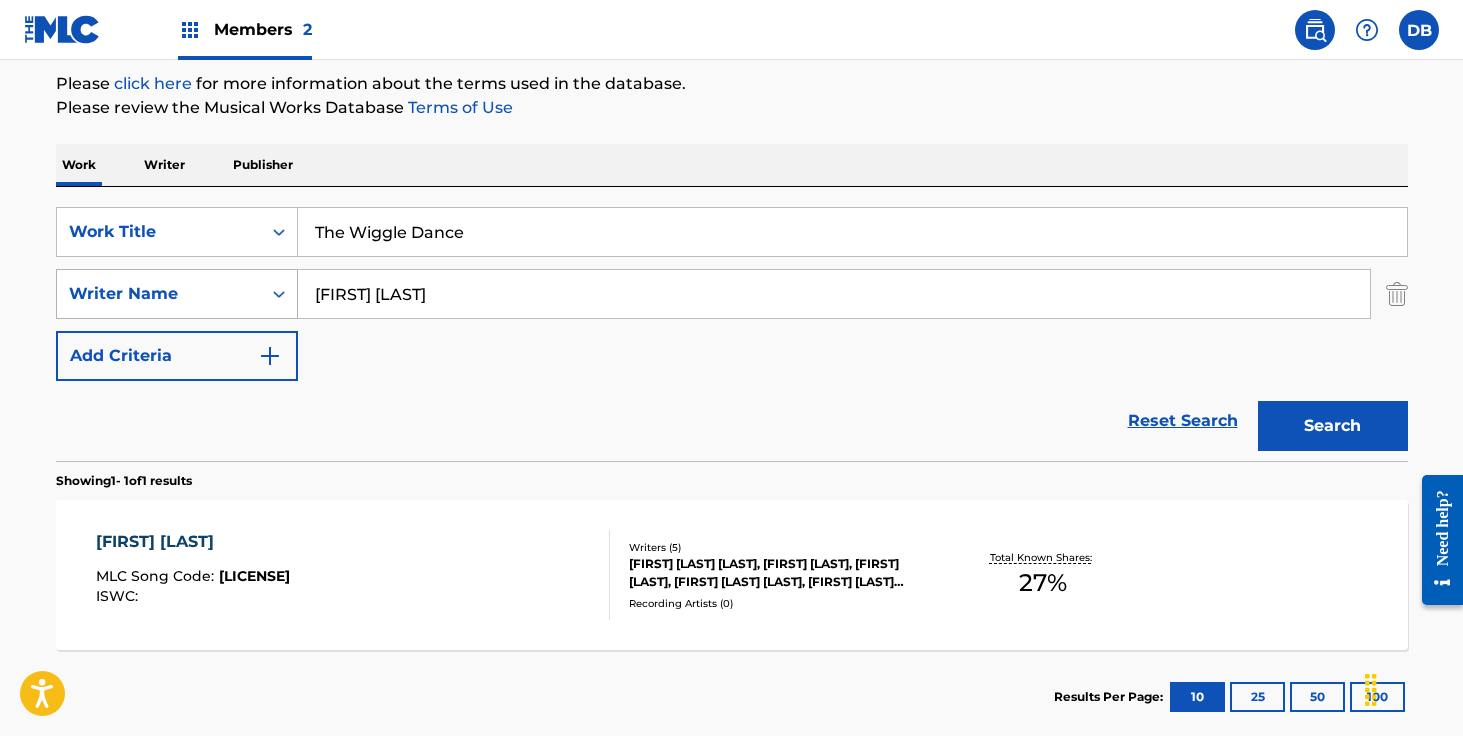 drag, startPoint x: 455, startPoint y: 302, endPoint x: 286, endPoint y: 302, distance: 169 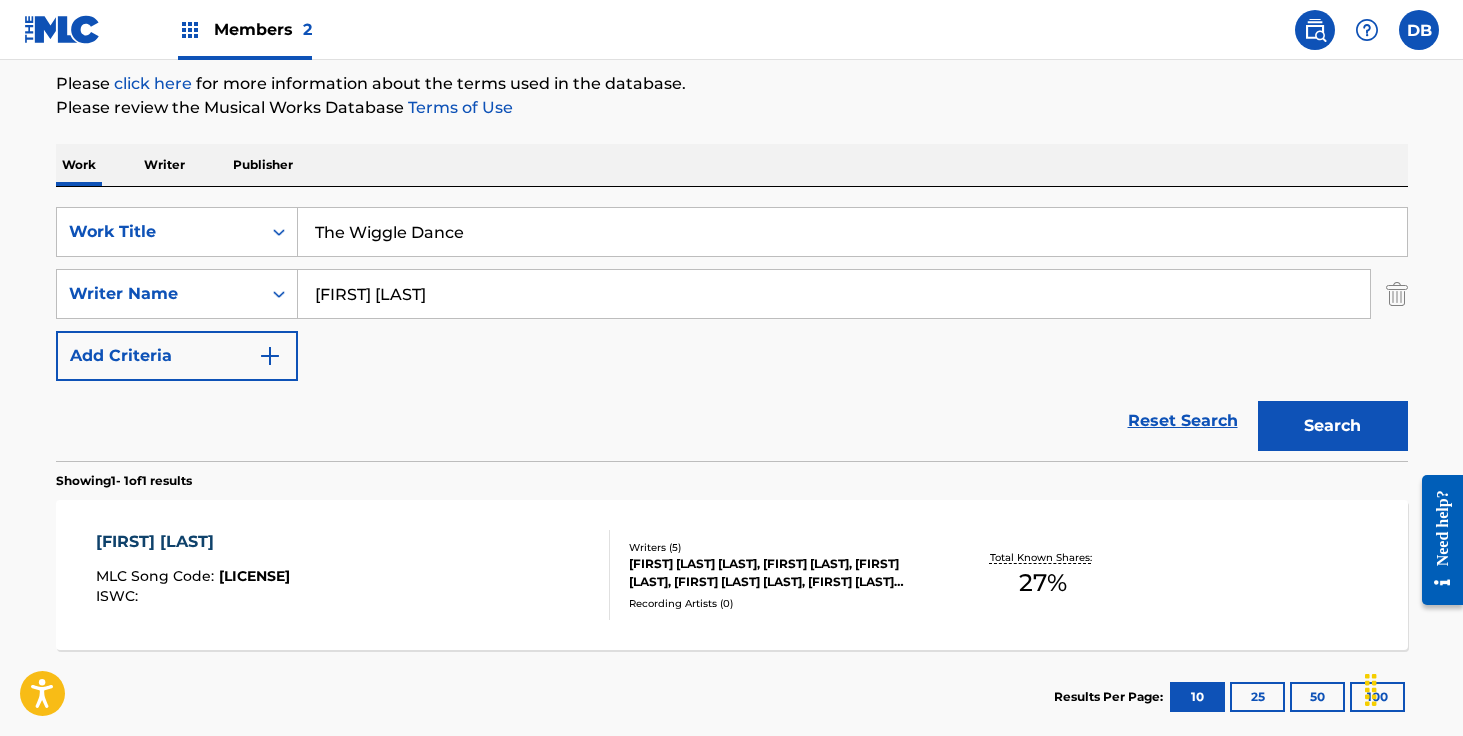 type on "[FIRST] [LAST]" 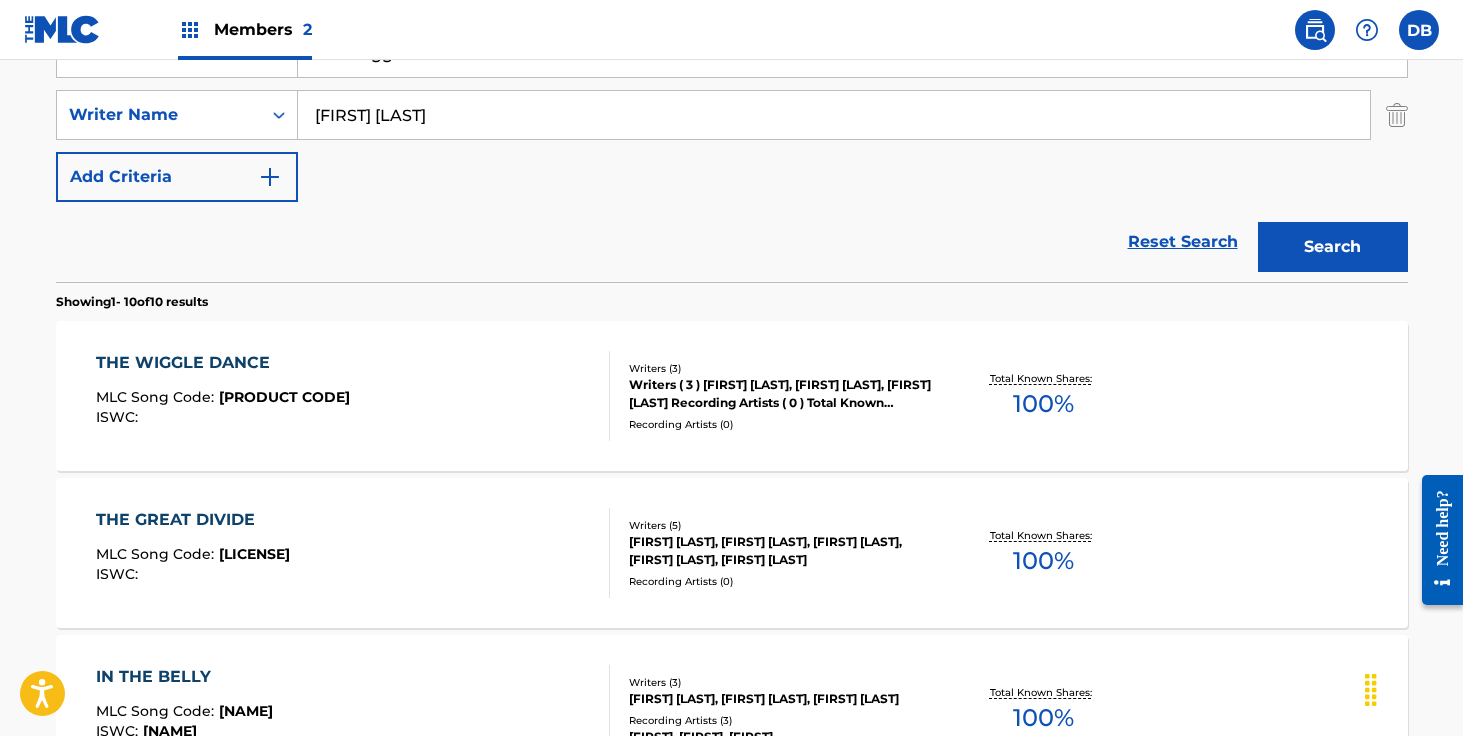 scroll, scrollTop: 418, scrollLeft: 0, axis: vertical 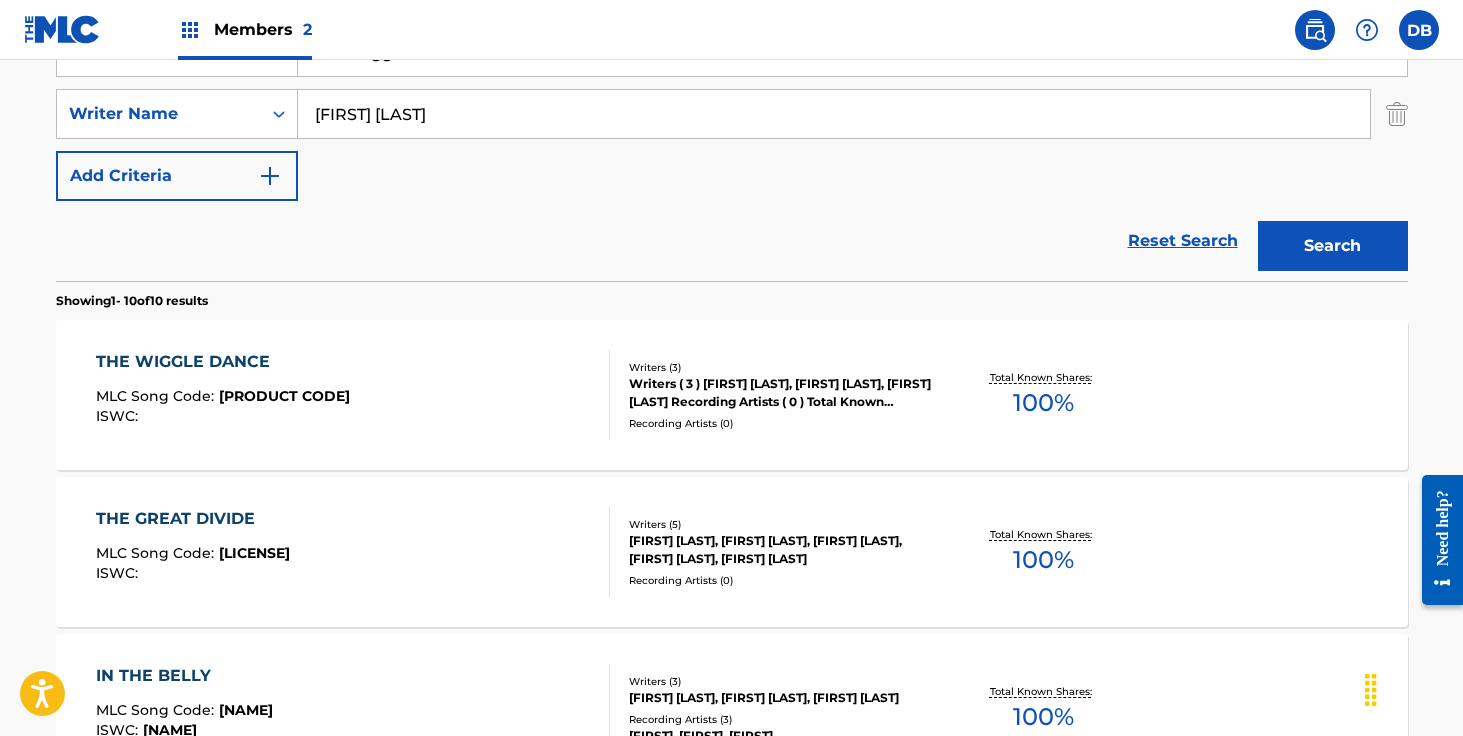 click on "Writers ( 3 ) [FIRST] [LAST], [FIRST] [LAST], [FIRST] [LAST] Recording Artists ( 0 ) Total Known Shares: 100 %" at bounding box center (780, 393) 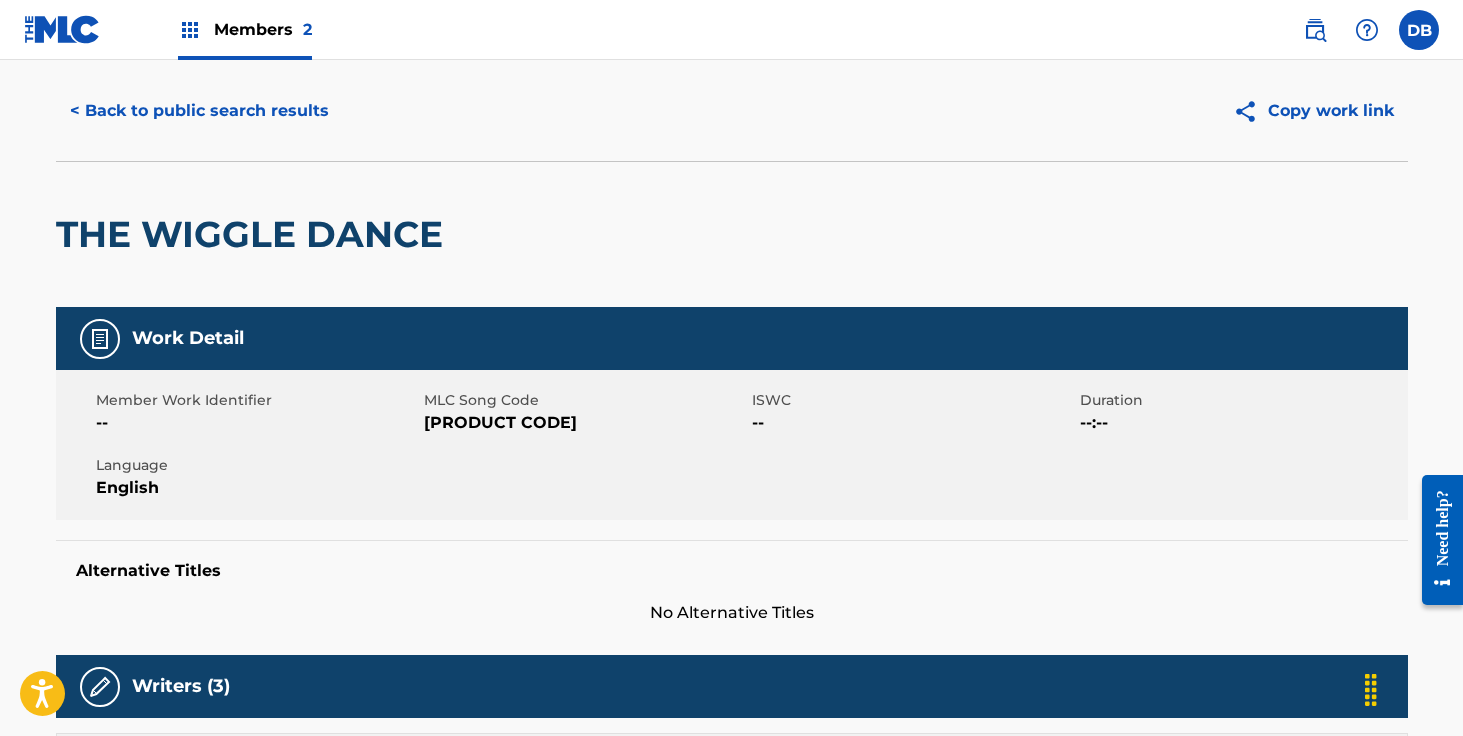 scroll, scrollTop: 0, scrollLeft: 0, axis: both 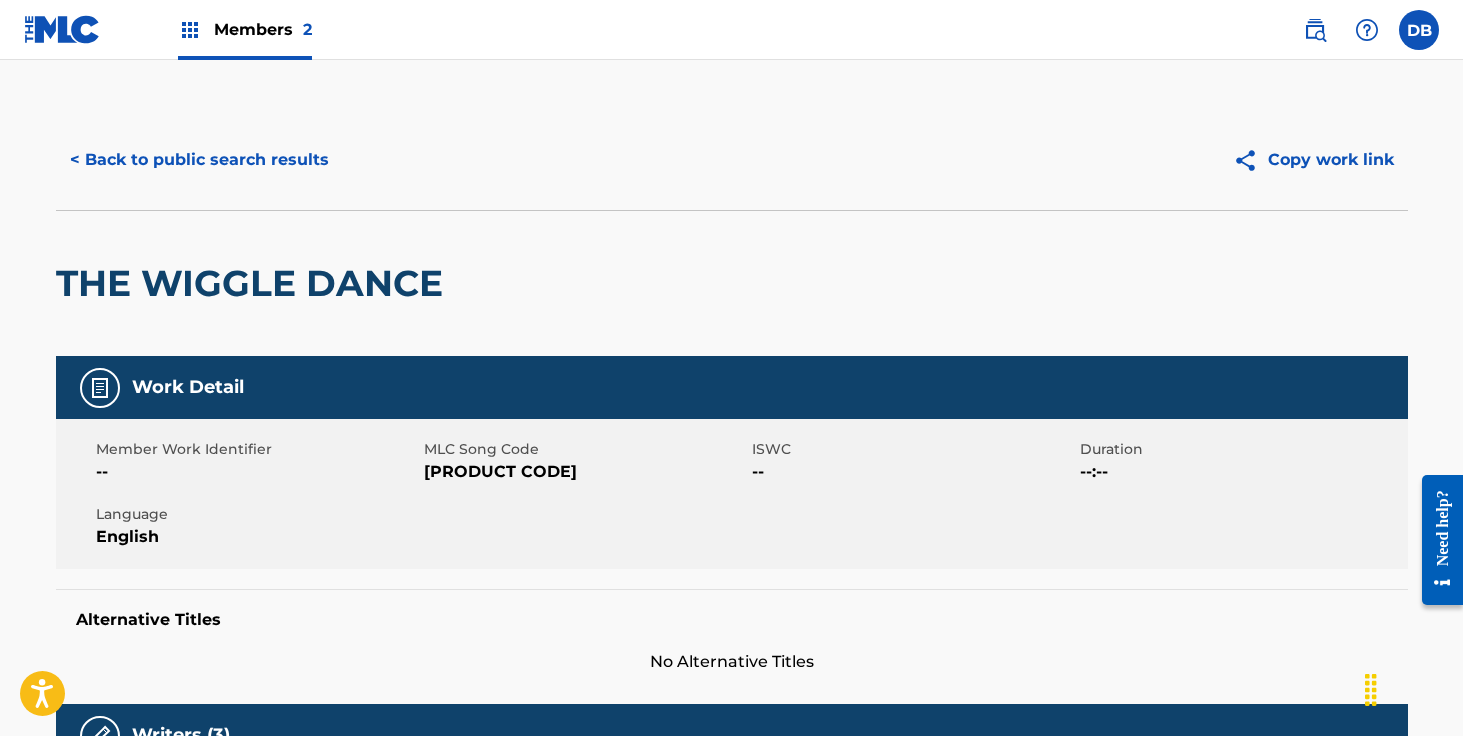 click on "< Back to public search results" at bounding box center (199, 160) 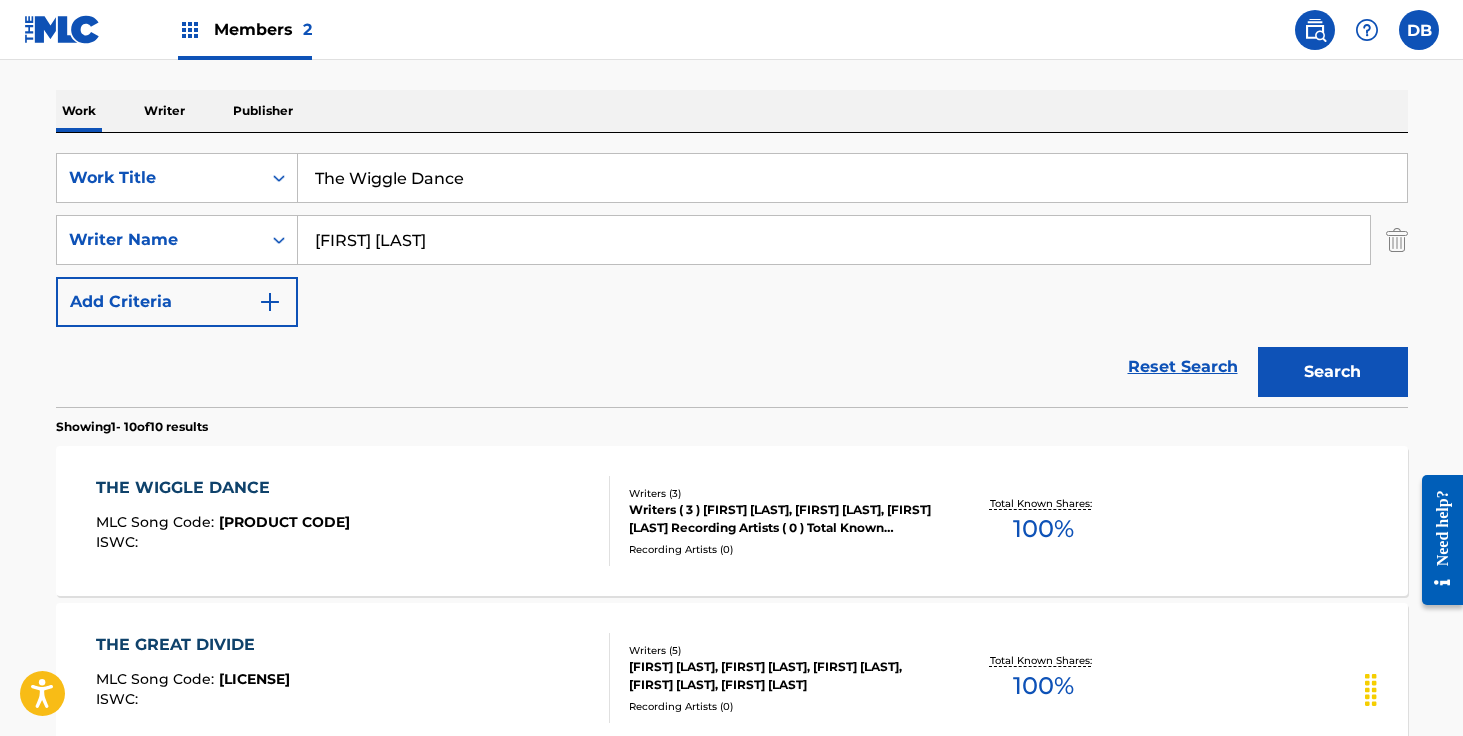 scroll, scrollTop: 279, scrollLeft: 0, axis: vertical 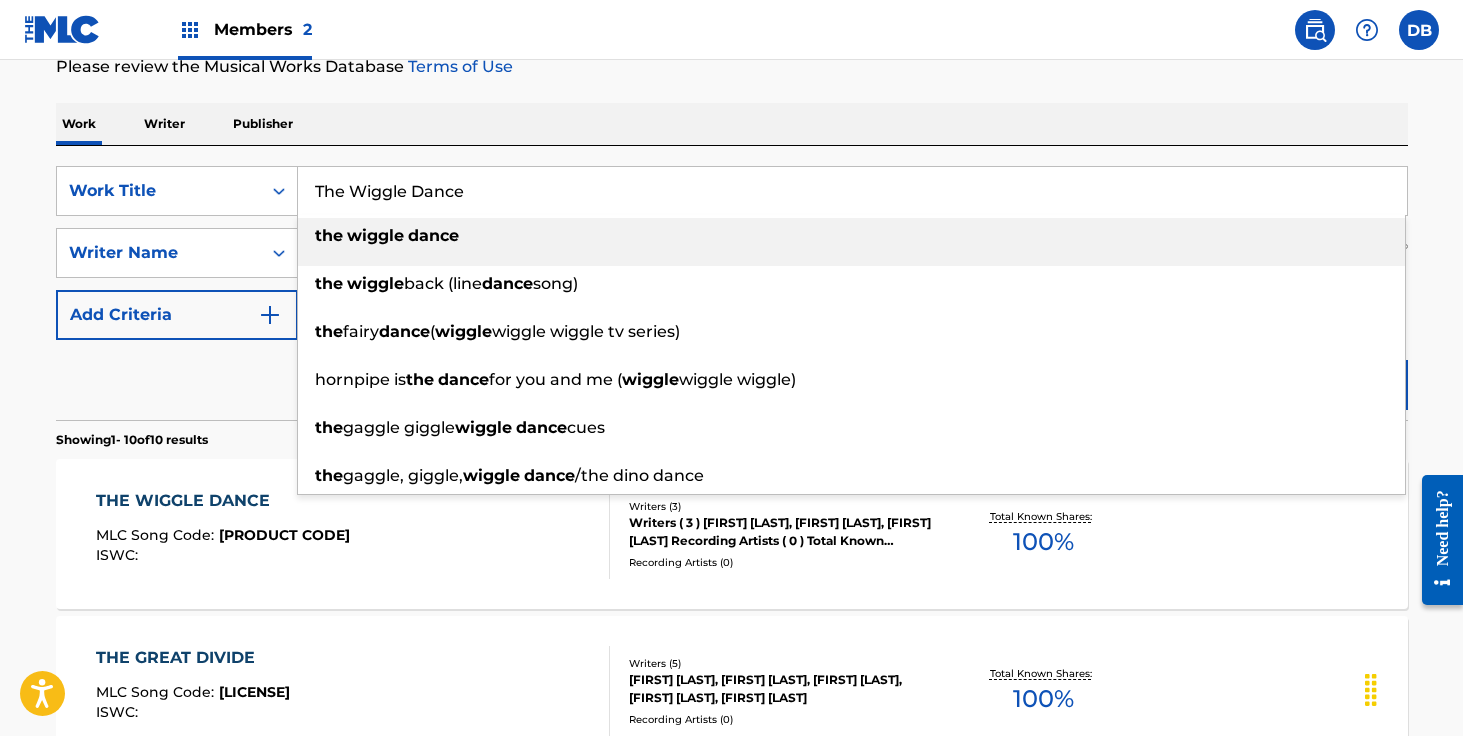 drag, startPoint x: 516, startPoint y: 202, endPoint x: 315, endPoint y: 177, distance: 202.54877 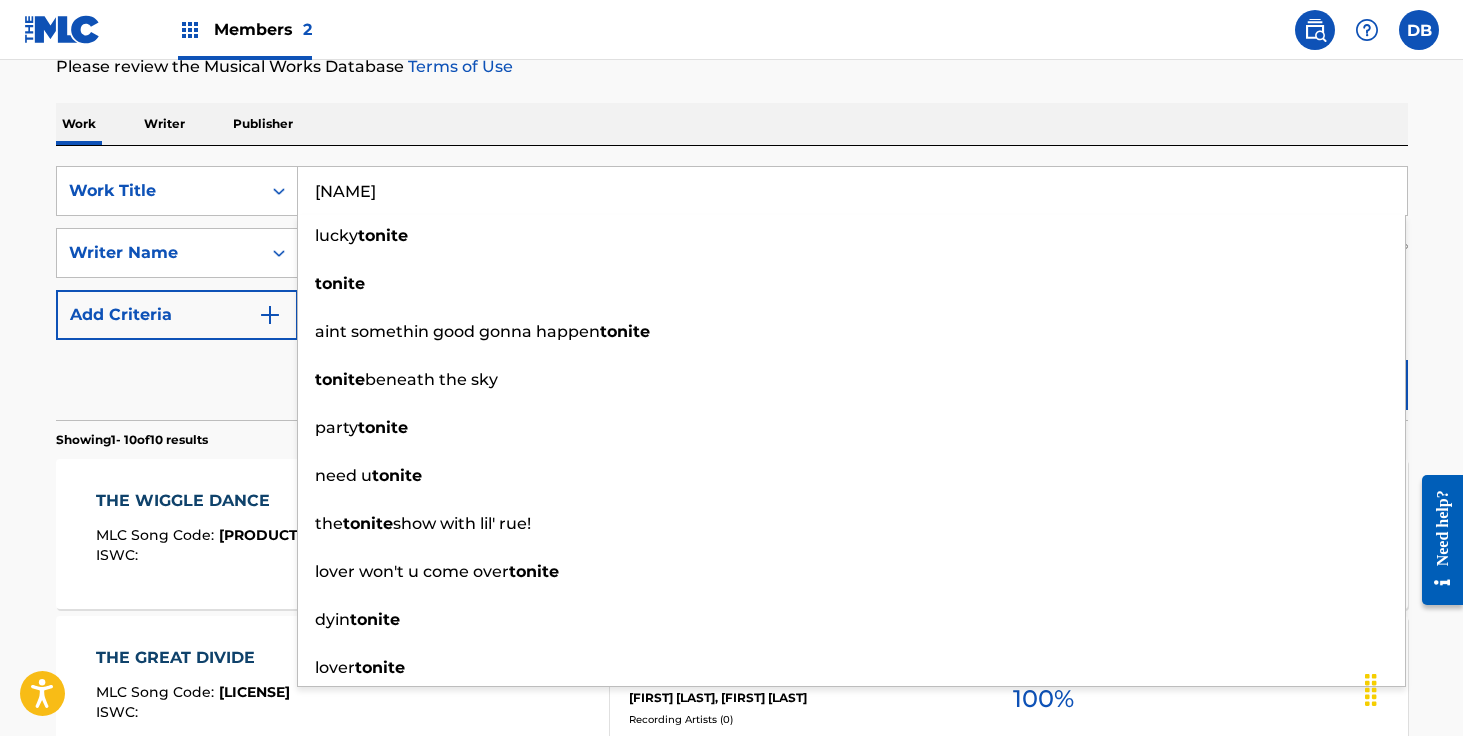 type on "[NAME]" 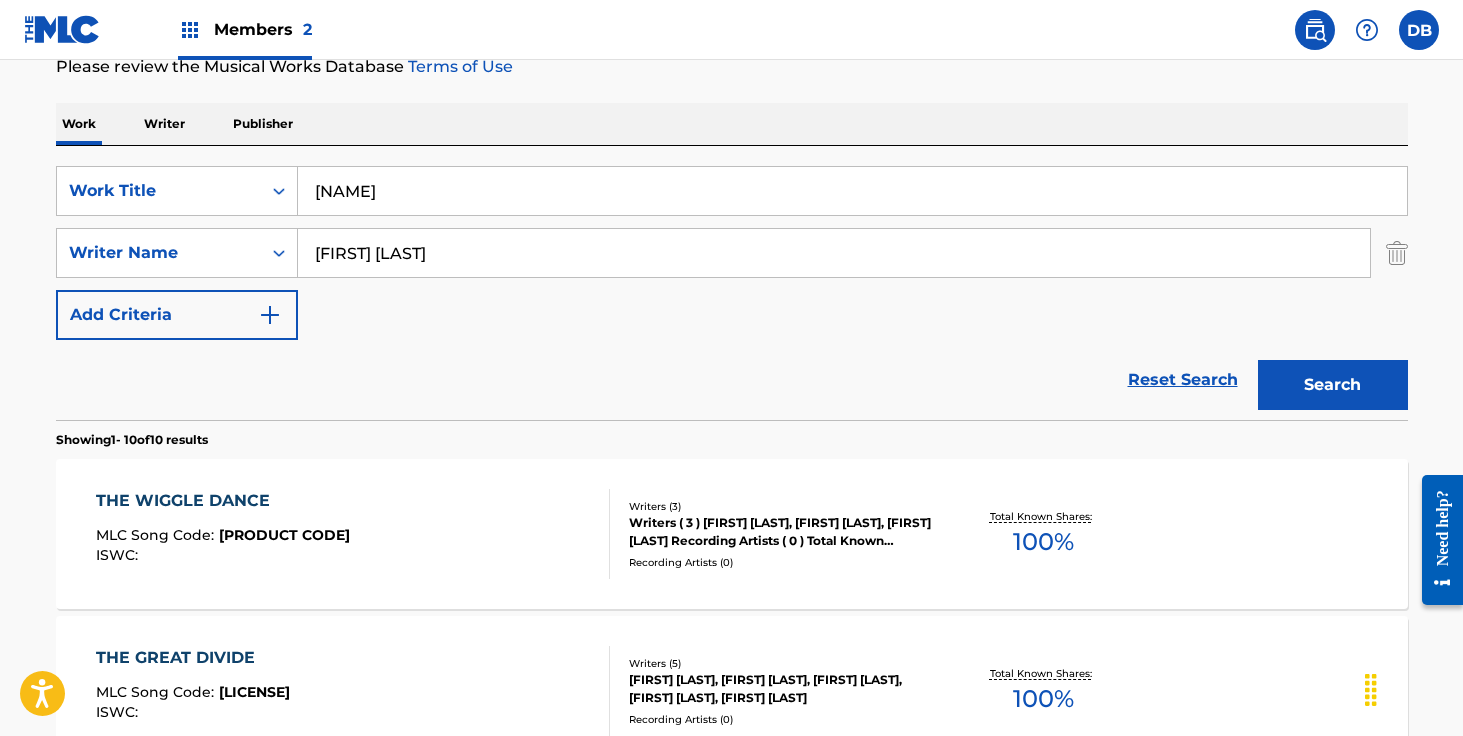 click on "Work Writer Publisher" at bounding box center (732, 124) 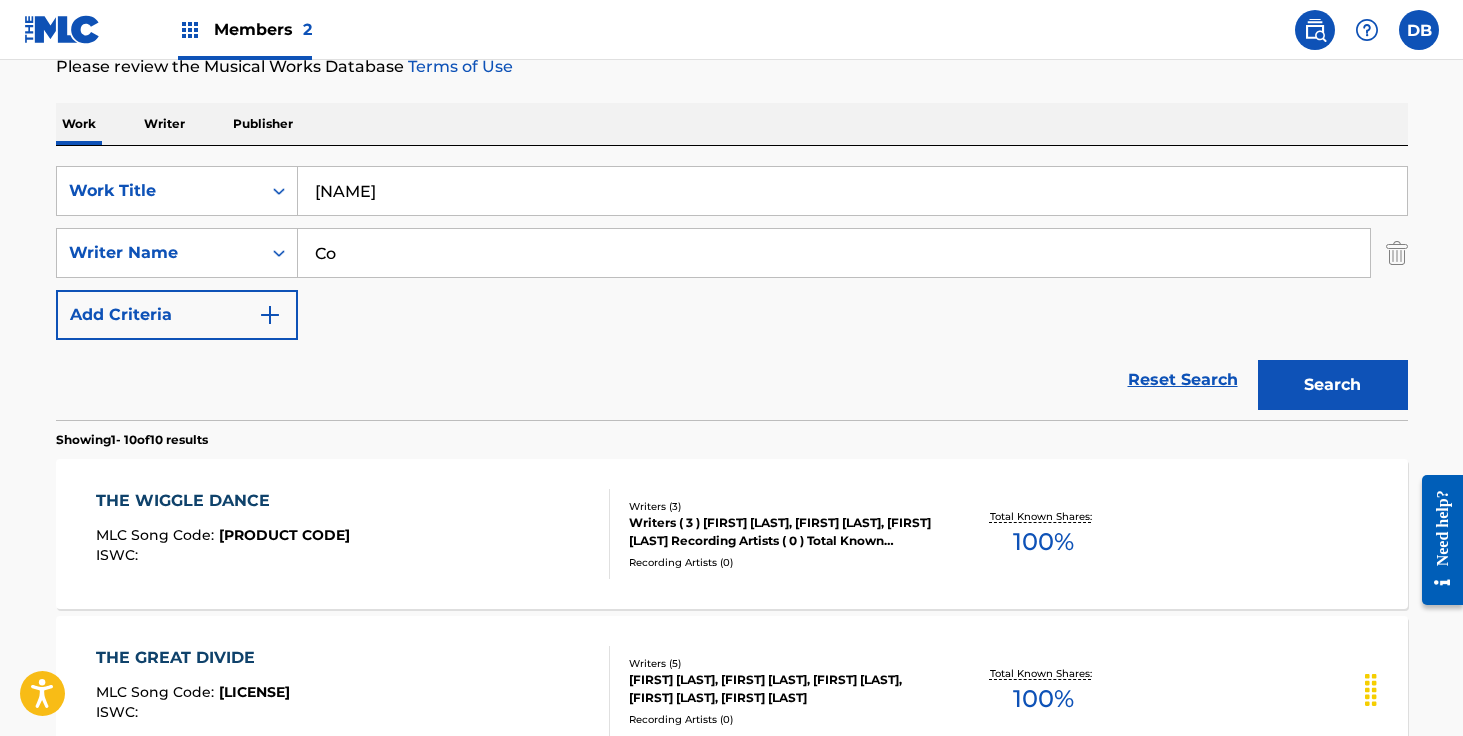 type on "C" 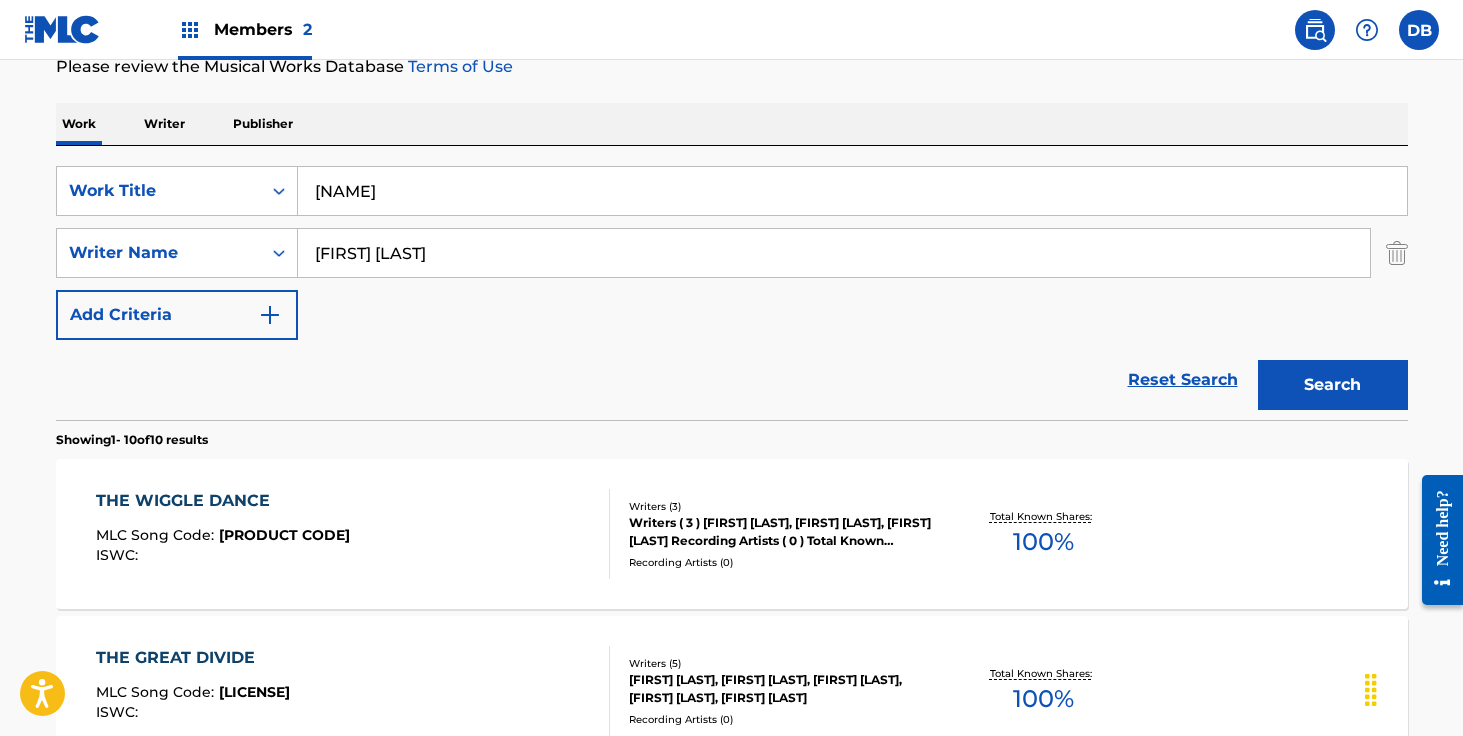 type on "[FIRST] [LAST]" 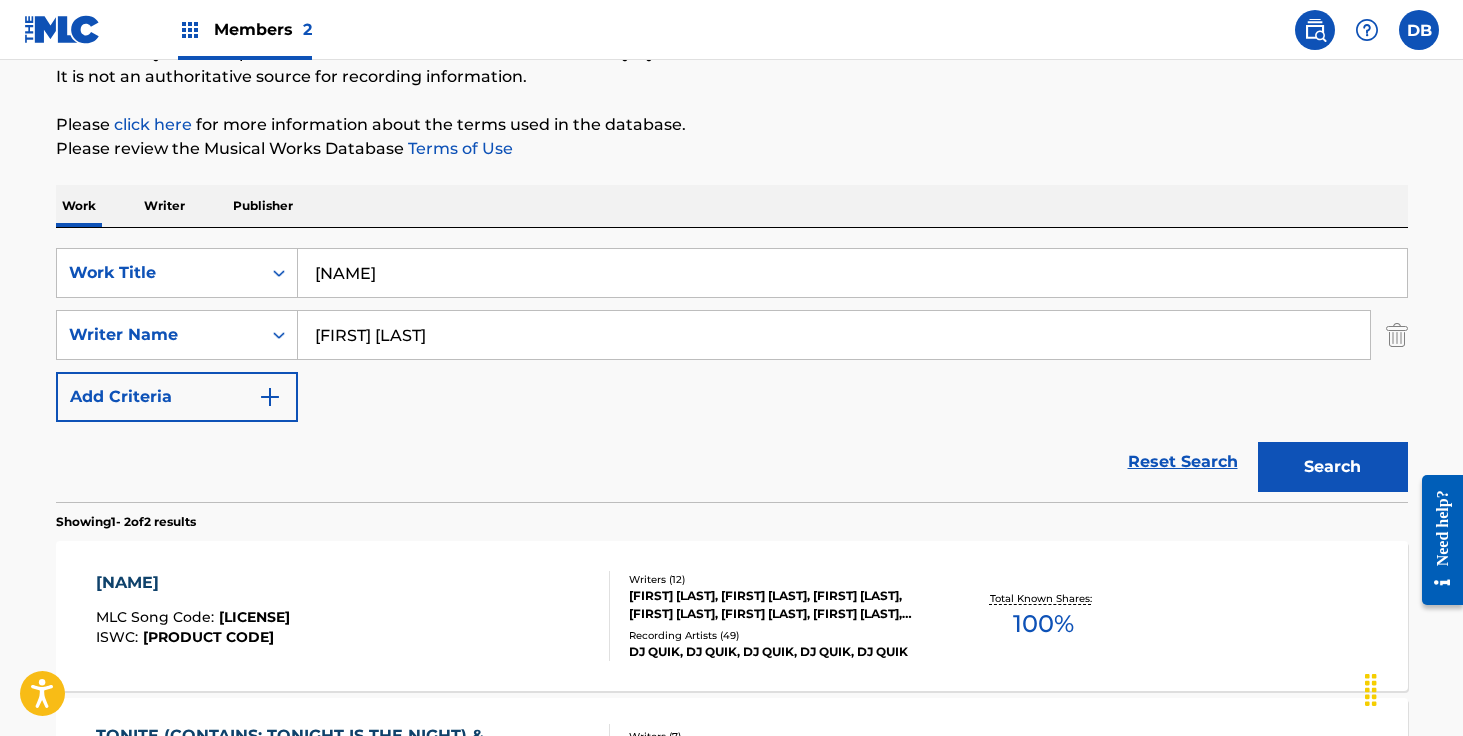 scroll, scrollTop: 279, scrollLeft: 0, axis: vertical 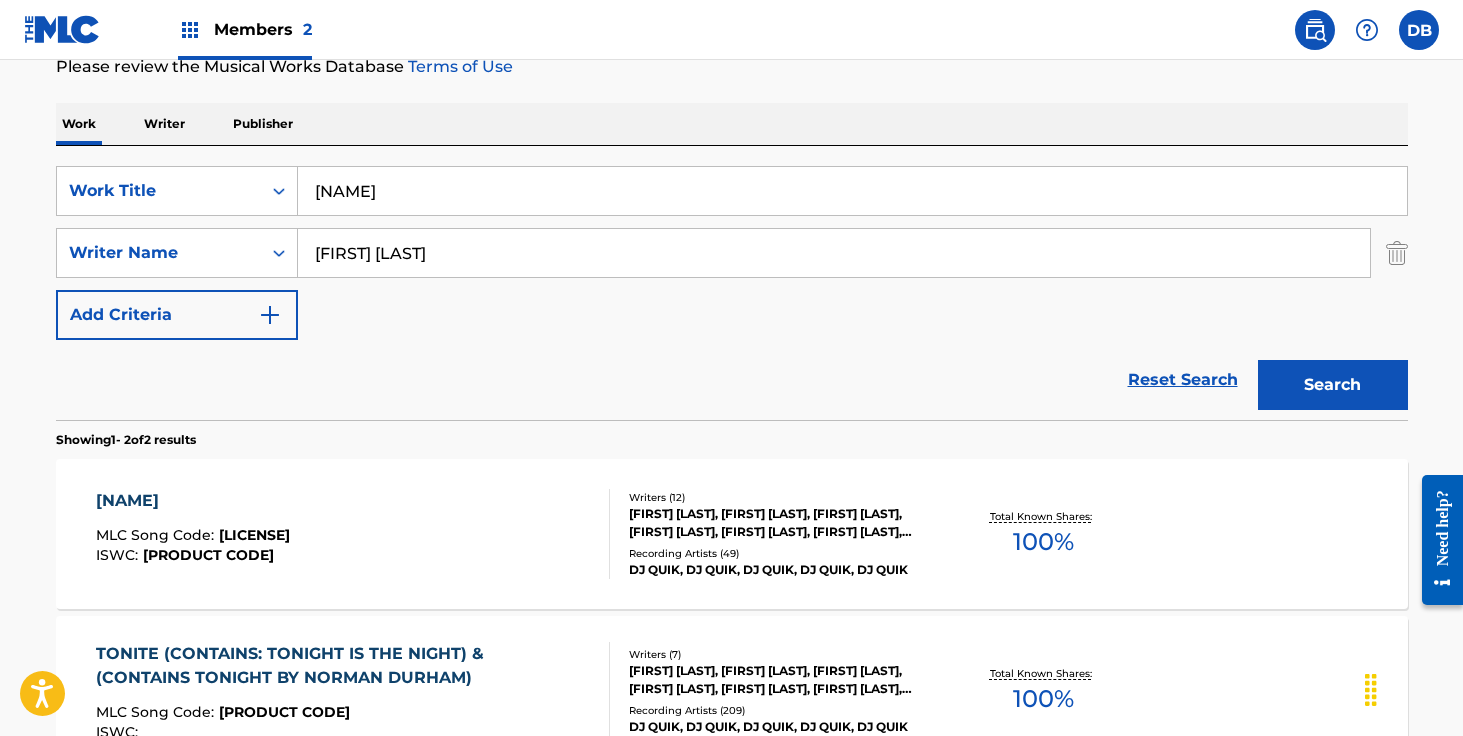 click on "Search" at bounding box center [1333, 385] 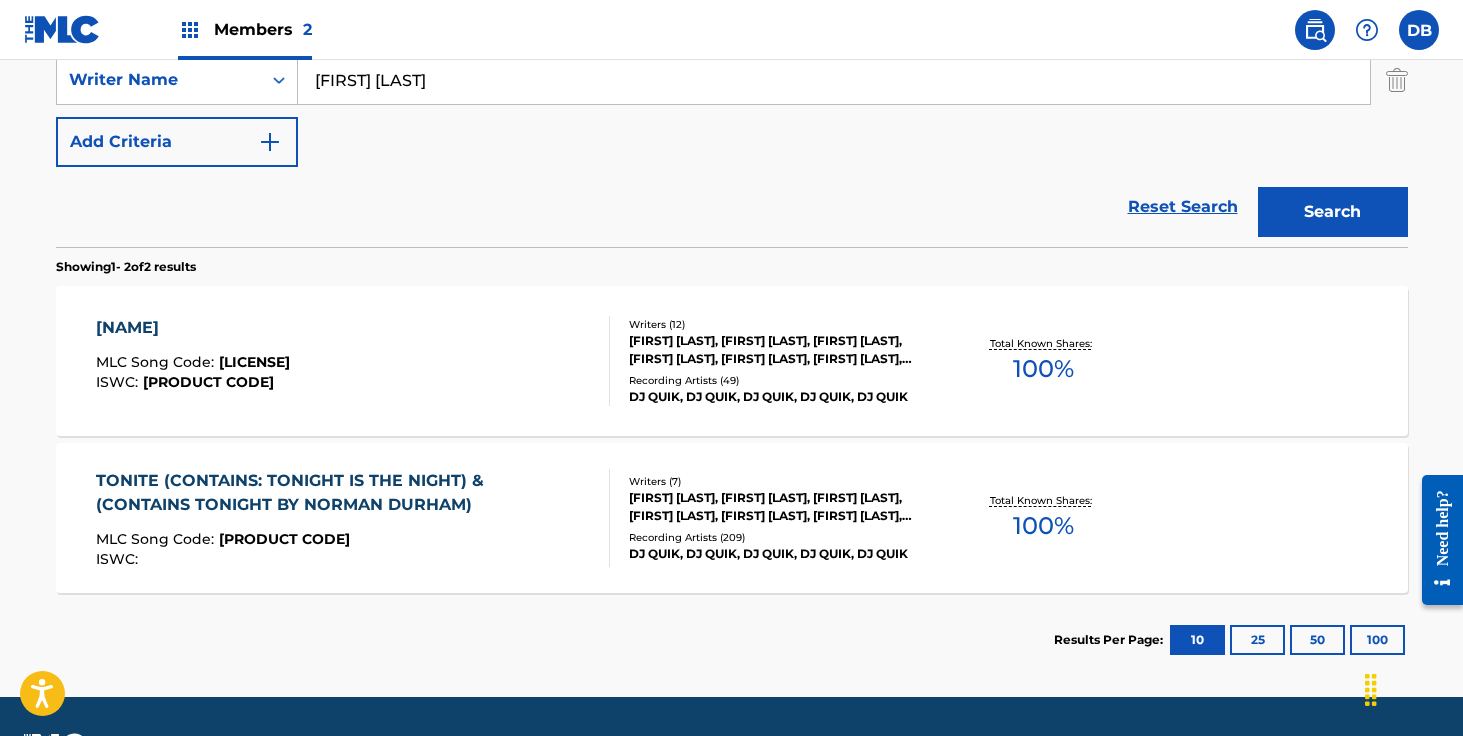 scroll, scrollTop: 509, scrollLeft: 0, axis: vertical 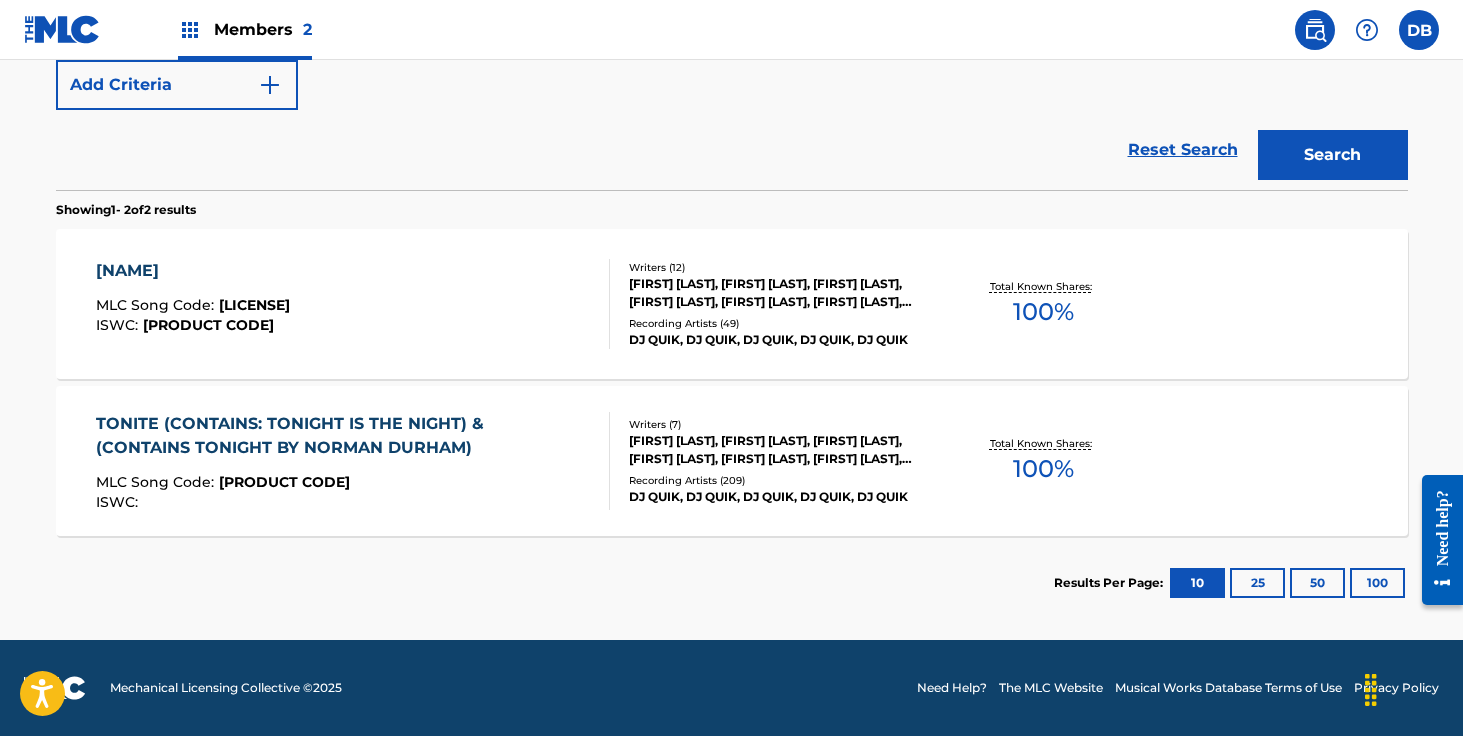 click on "[FIRST] [LAST], [FIRST] [LAST], [FIRST] [LAST], [FIRST] [LAST], [FIRST] [LAST], [FIRST] [LAST], [INITIAL]. [LAST]" at bounding box center (780, 450) 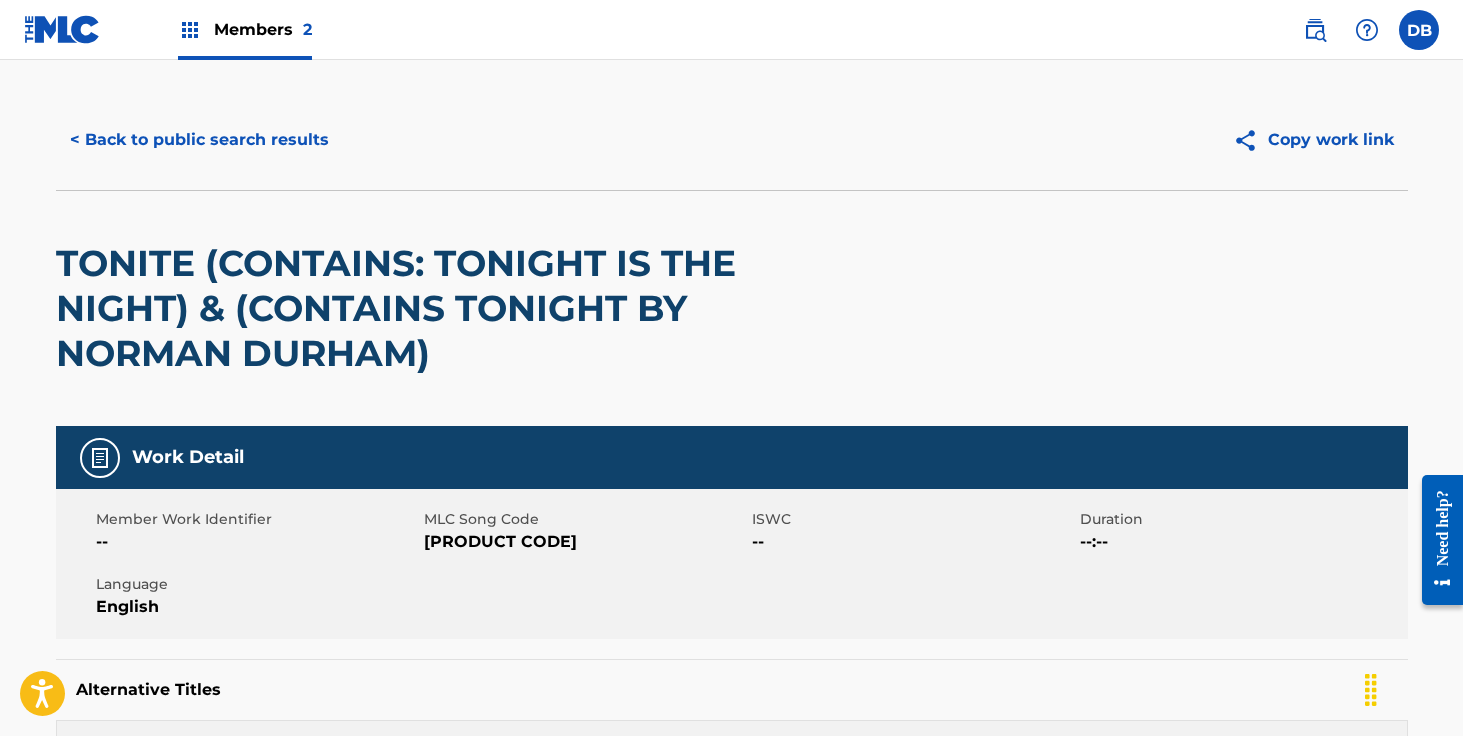 scroll, scrollTop: 24, scrollLeft: 0, axis: vertical 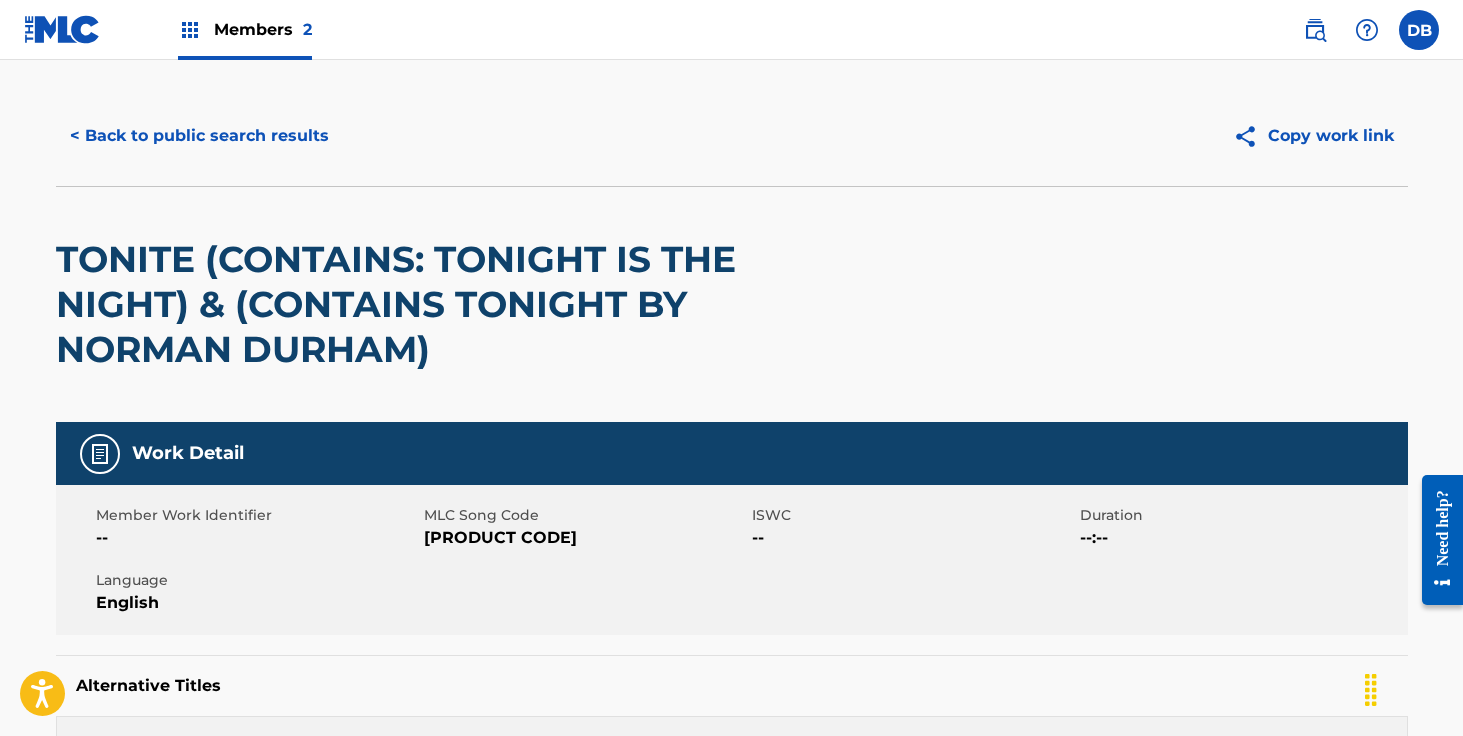 click on "< Back to public search results" at bounding box center [199, 136] 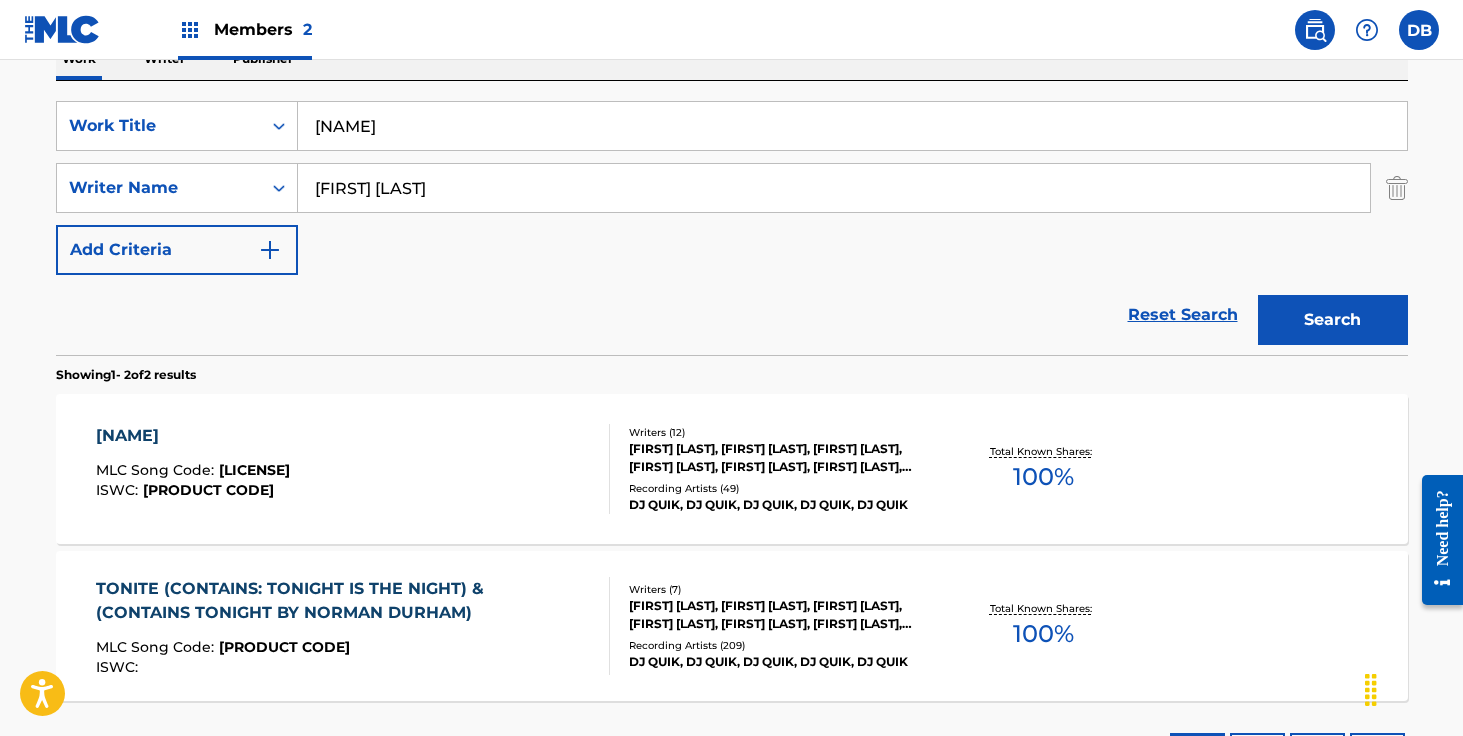 scroll, scrollTop: 319, scrollLeft: 0, axis: vertical 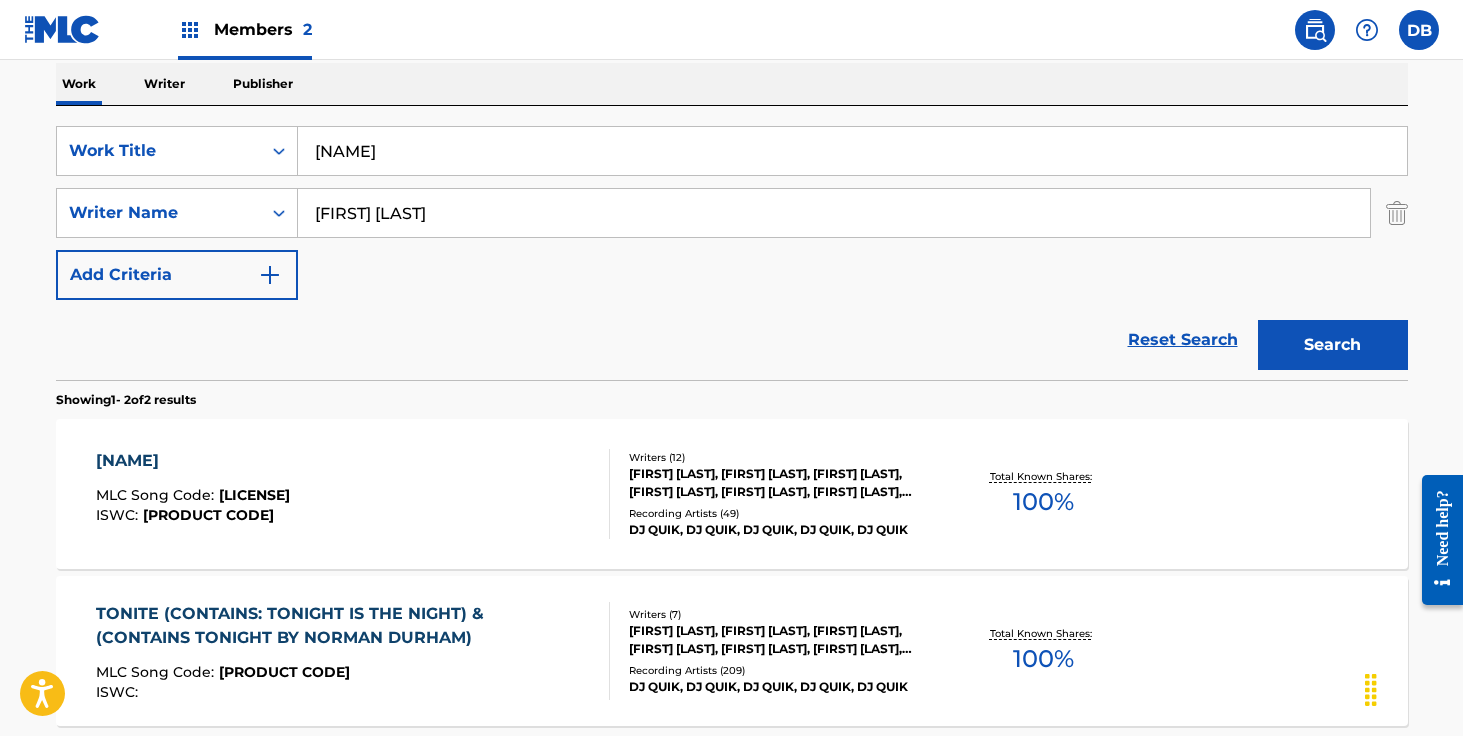 drag, startPoint x: 419, startPoint y: 152, endPoint x: 313, endPoint y: 152, distance: 106 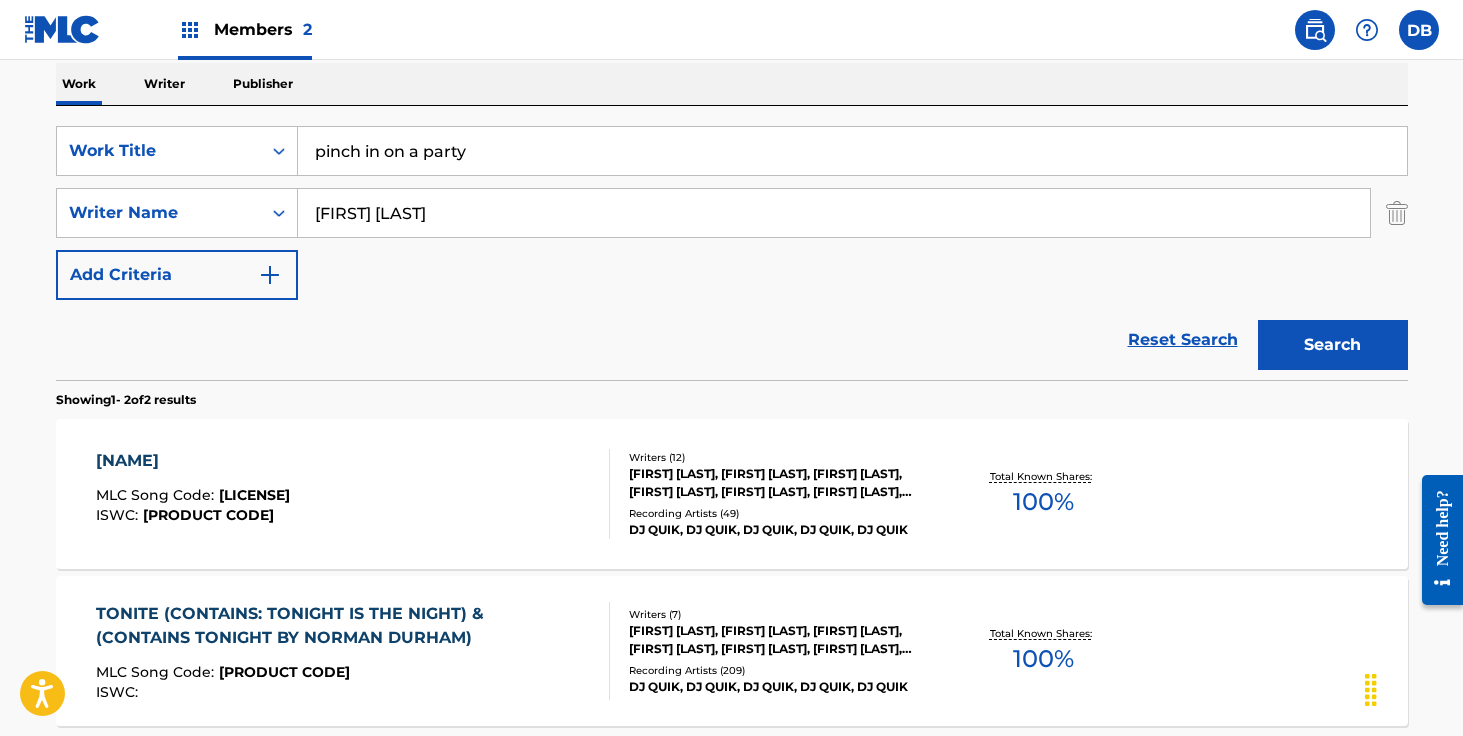 type on "pinch in on a party" 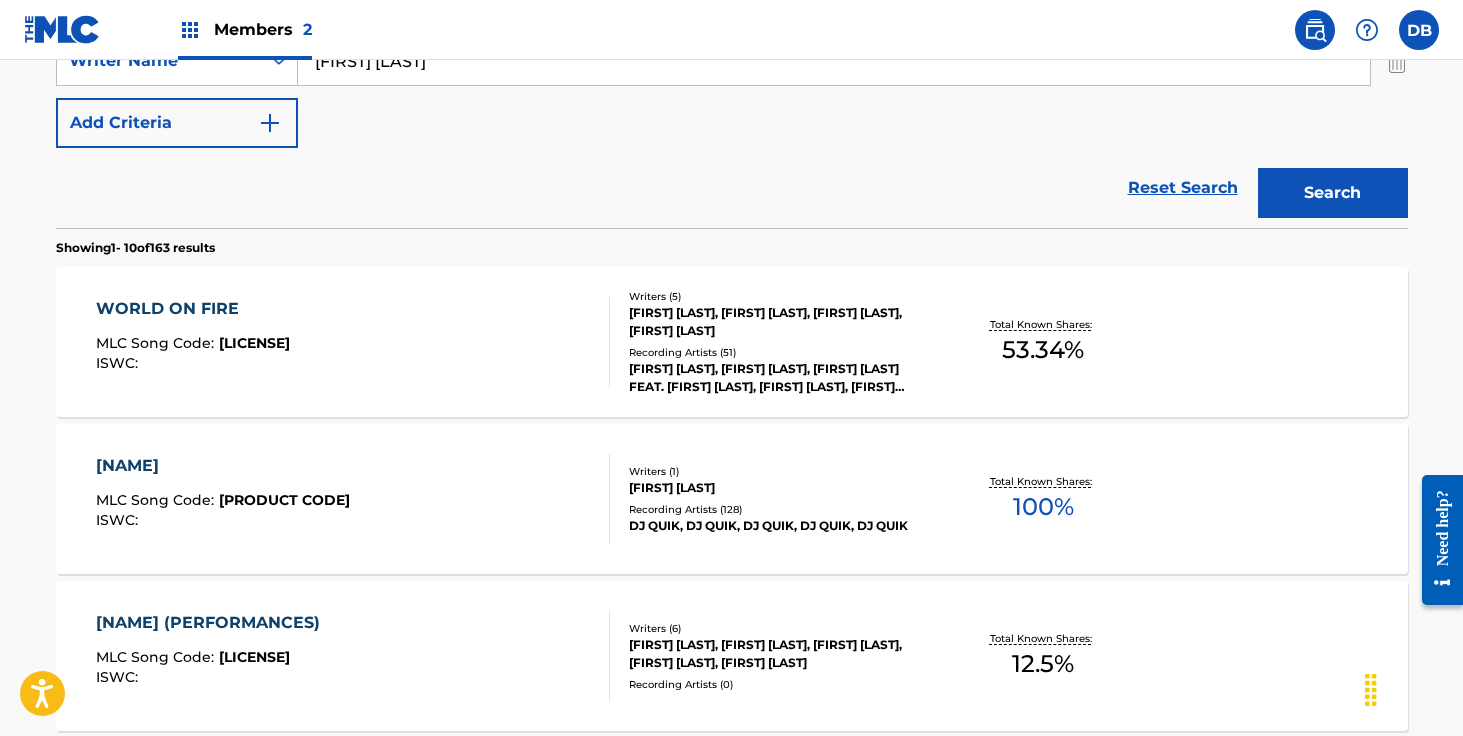 scroll, scrollTop: 474, scrollLeft: 0, axis: vertical 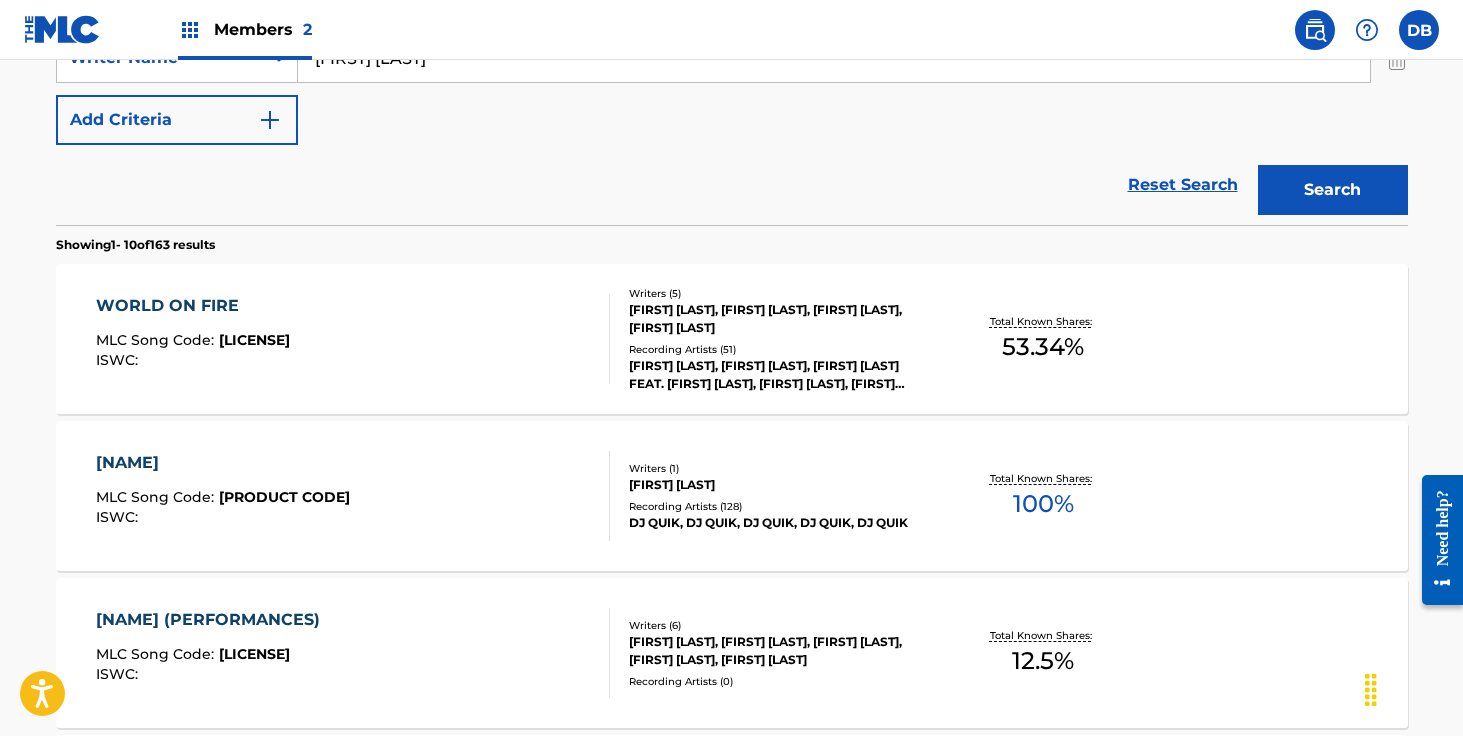 click on "DJ QUIK, DJ QUIK, DJ QUIK, DJ QUIK, DJ QUIK" at bounding box center [780, 523] 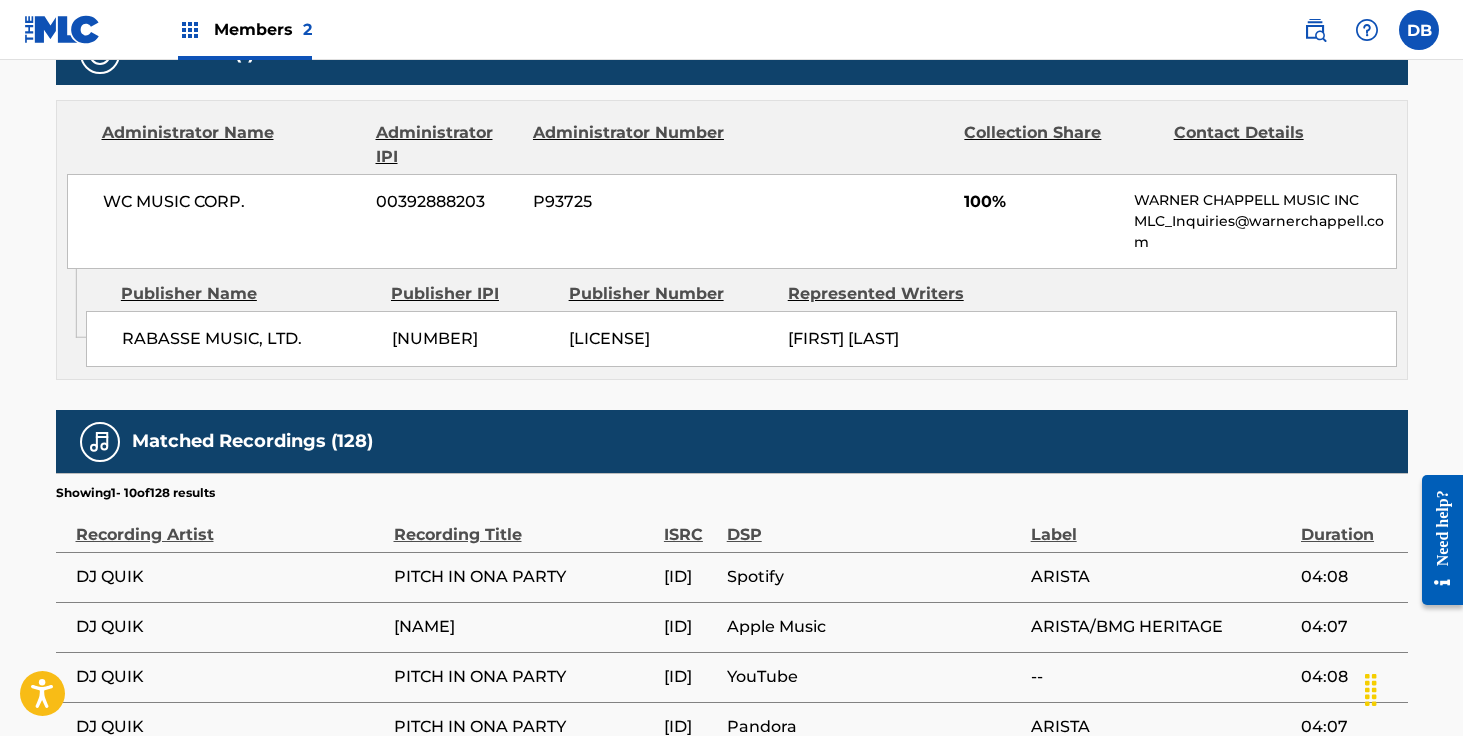 scroll, scrollTop: 858, scrollLeft: 0, axis: vertical 